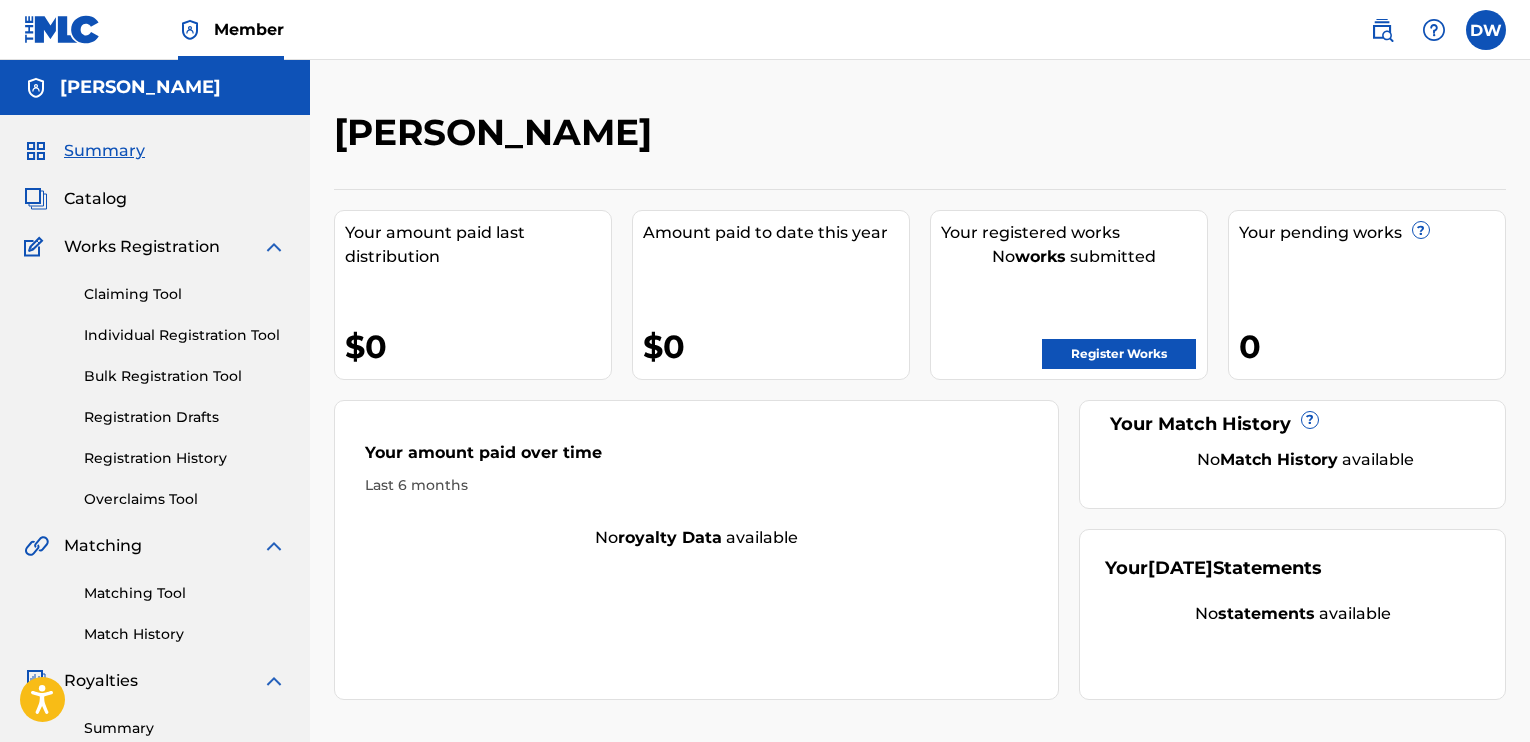 scroll, scrollTop: 0, scrollLeft: 0, axis: both 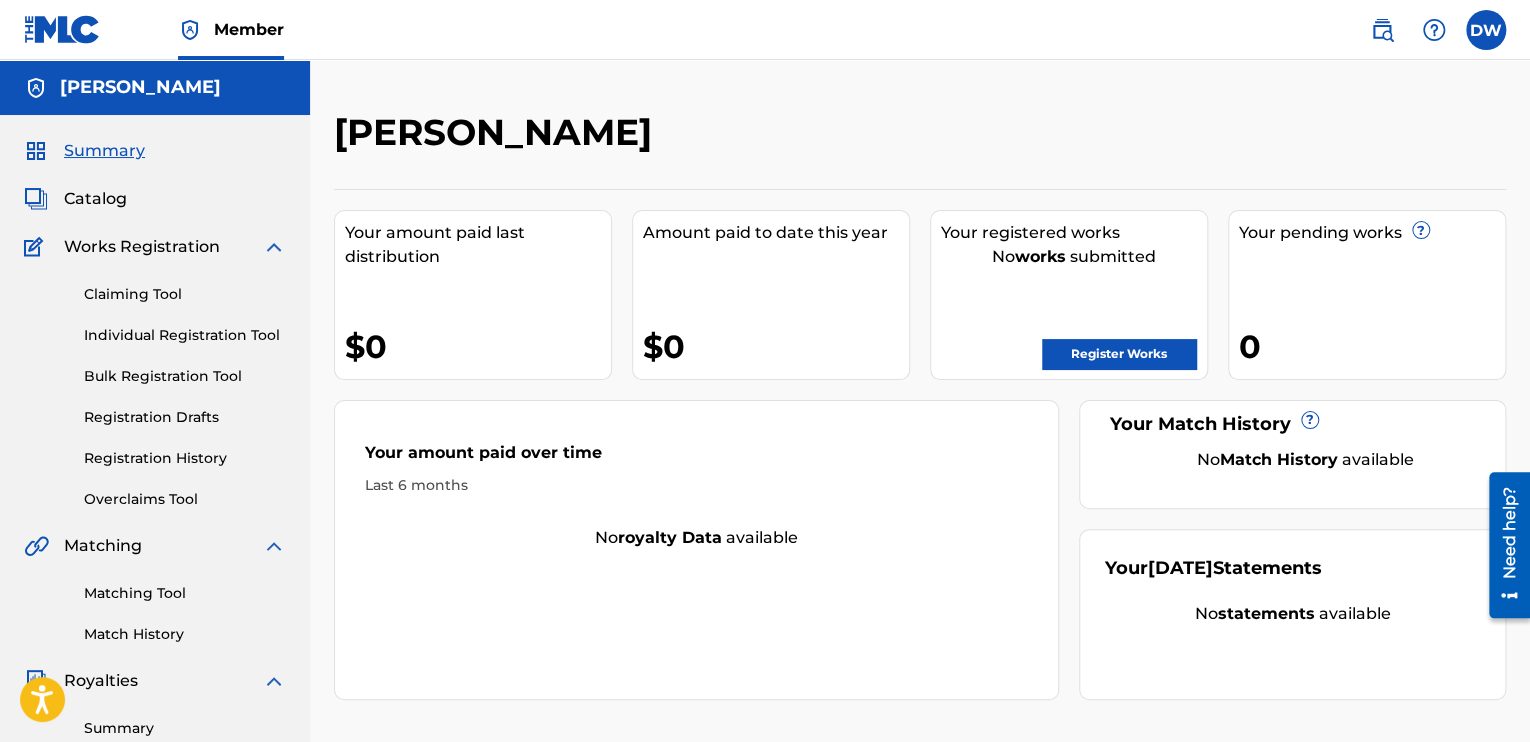 click on "Register Works" at bounding box center [1119, 354] 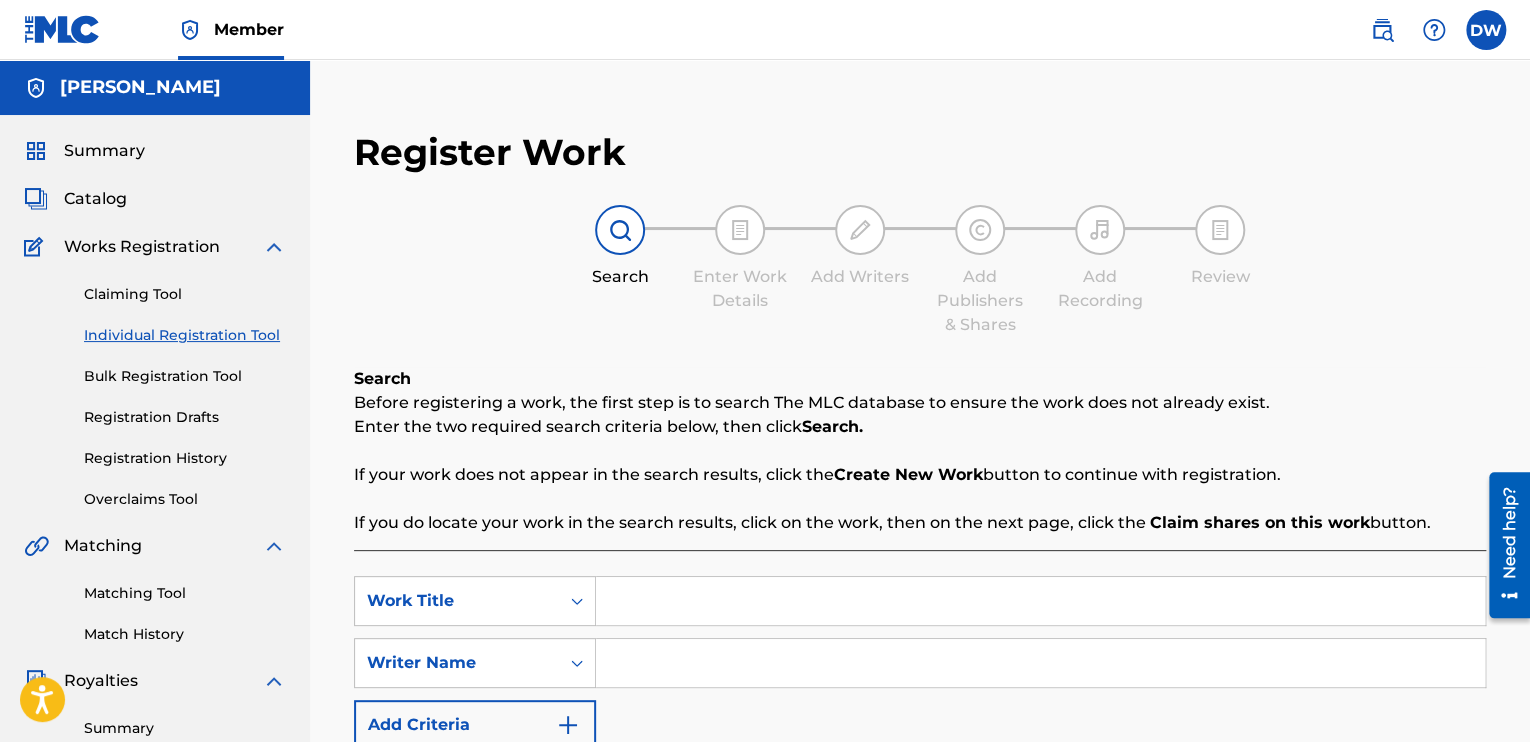 click at bounding box center [1486, 30] 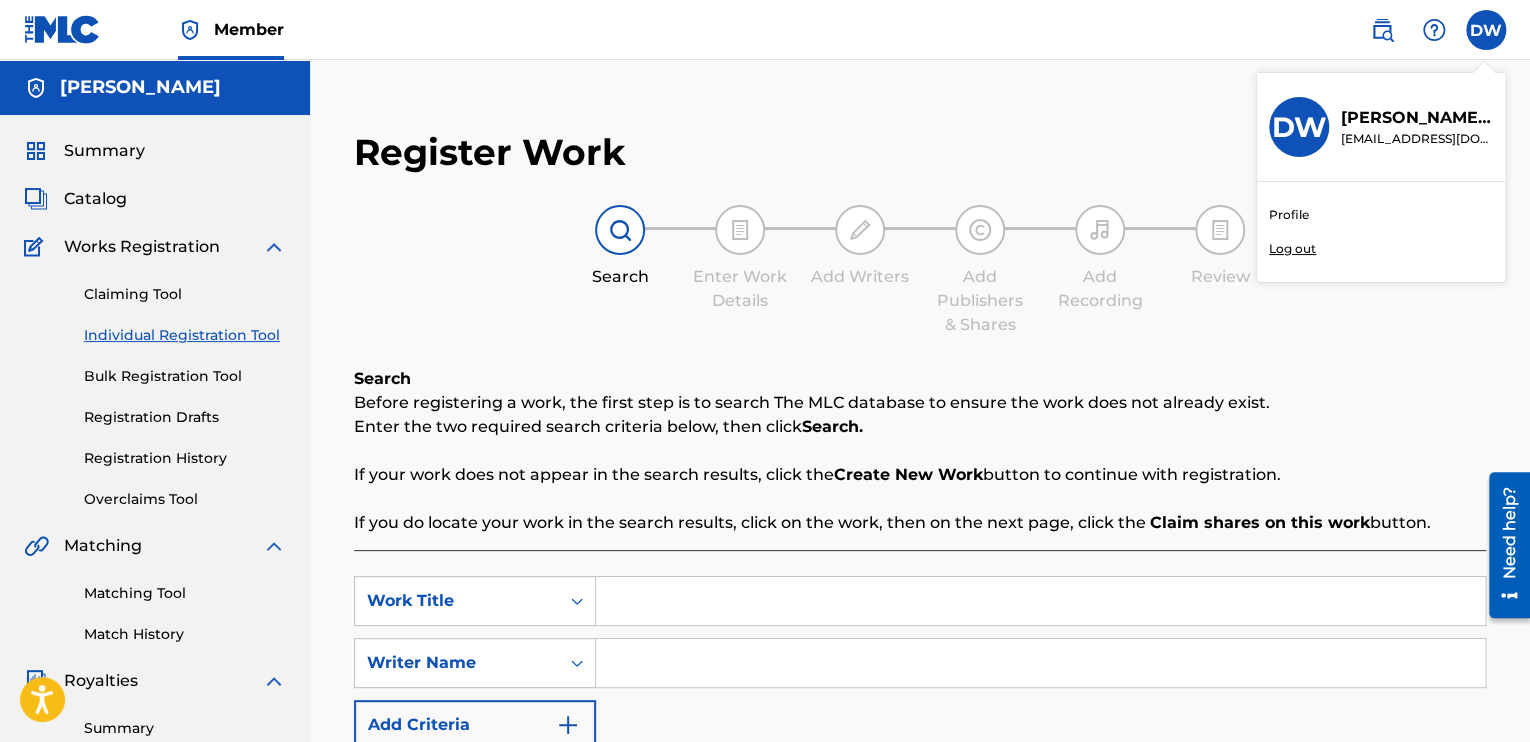 click on "Profile" at bounding box center (1289, 215) 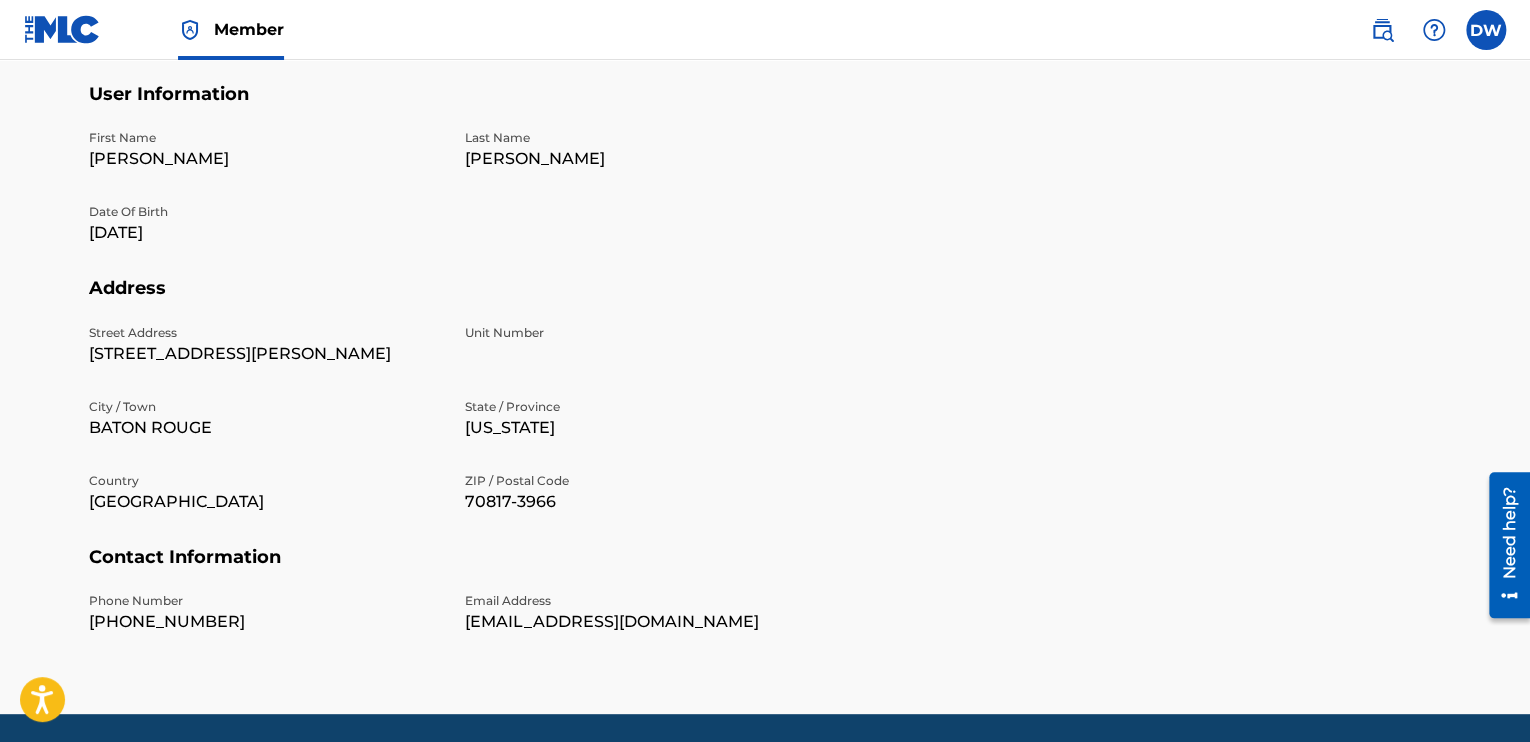 scroll, scrollTop: 560, scrollLeft: 0, axis: vertical 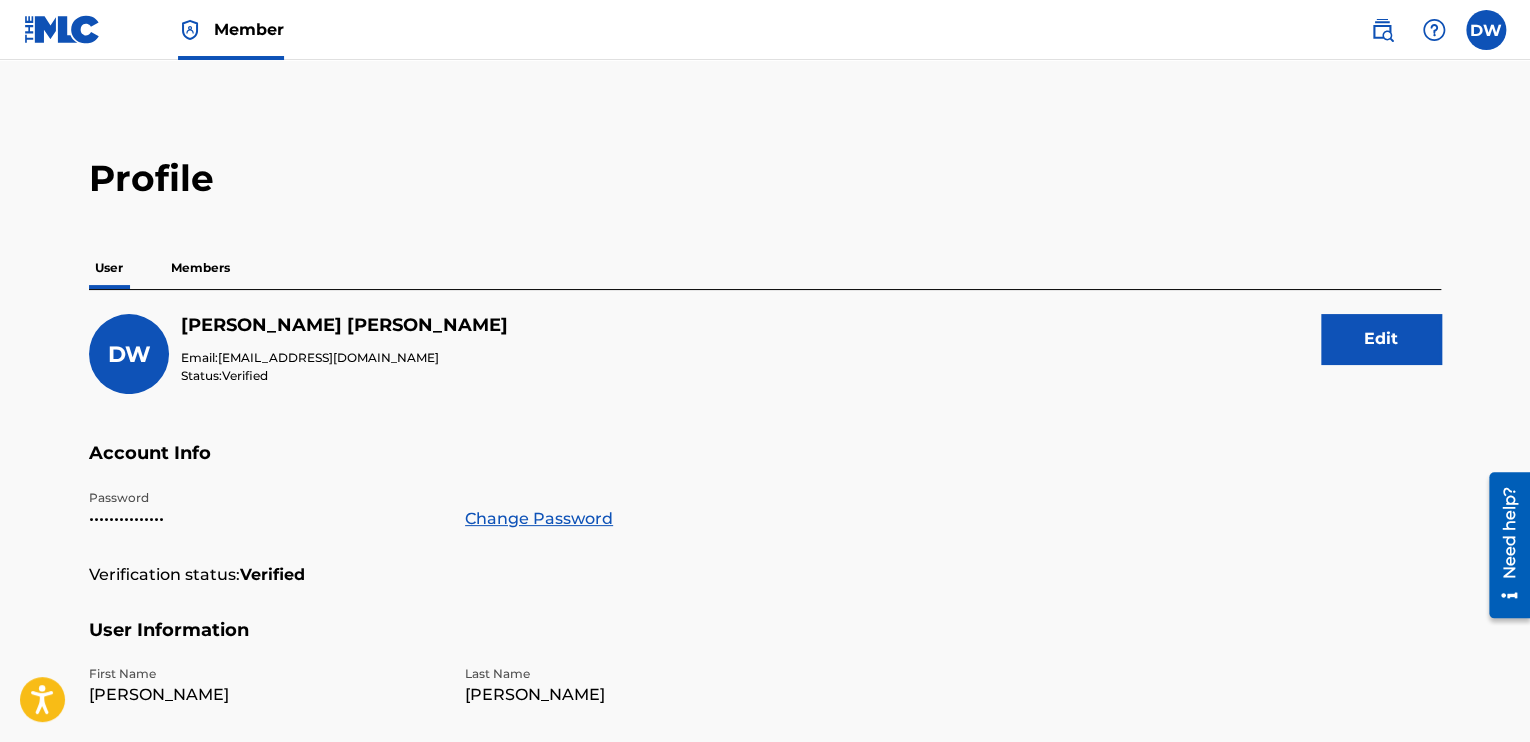 click on "Members" at bounding box center [200, 268] 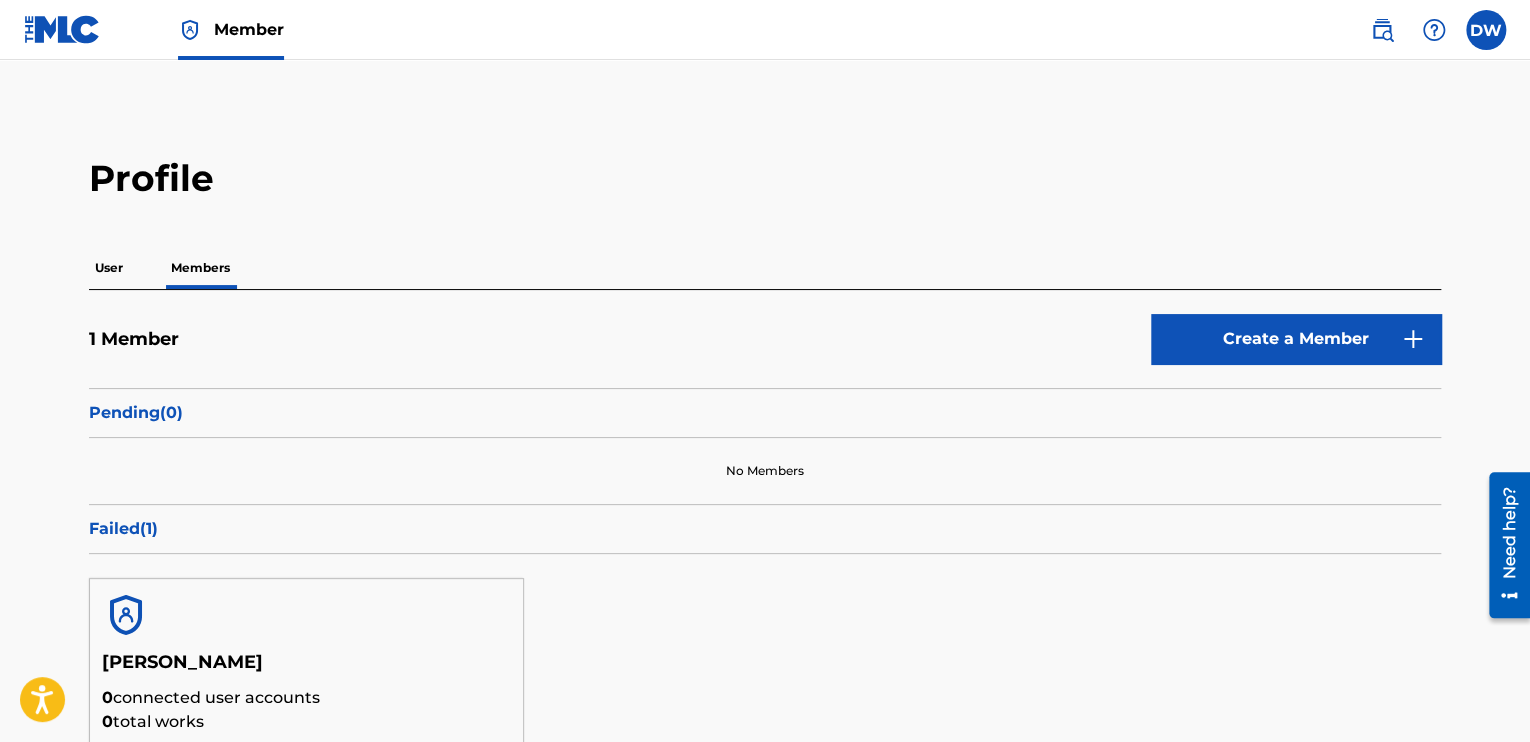 scroll, scrollTop: 0, scrollLeft: 0, axis: both 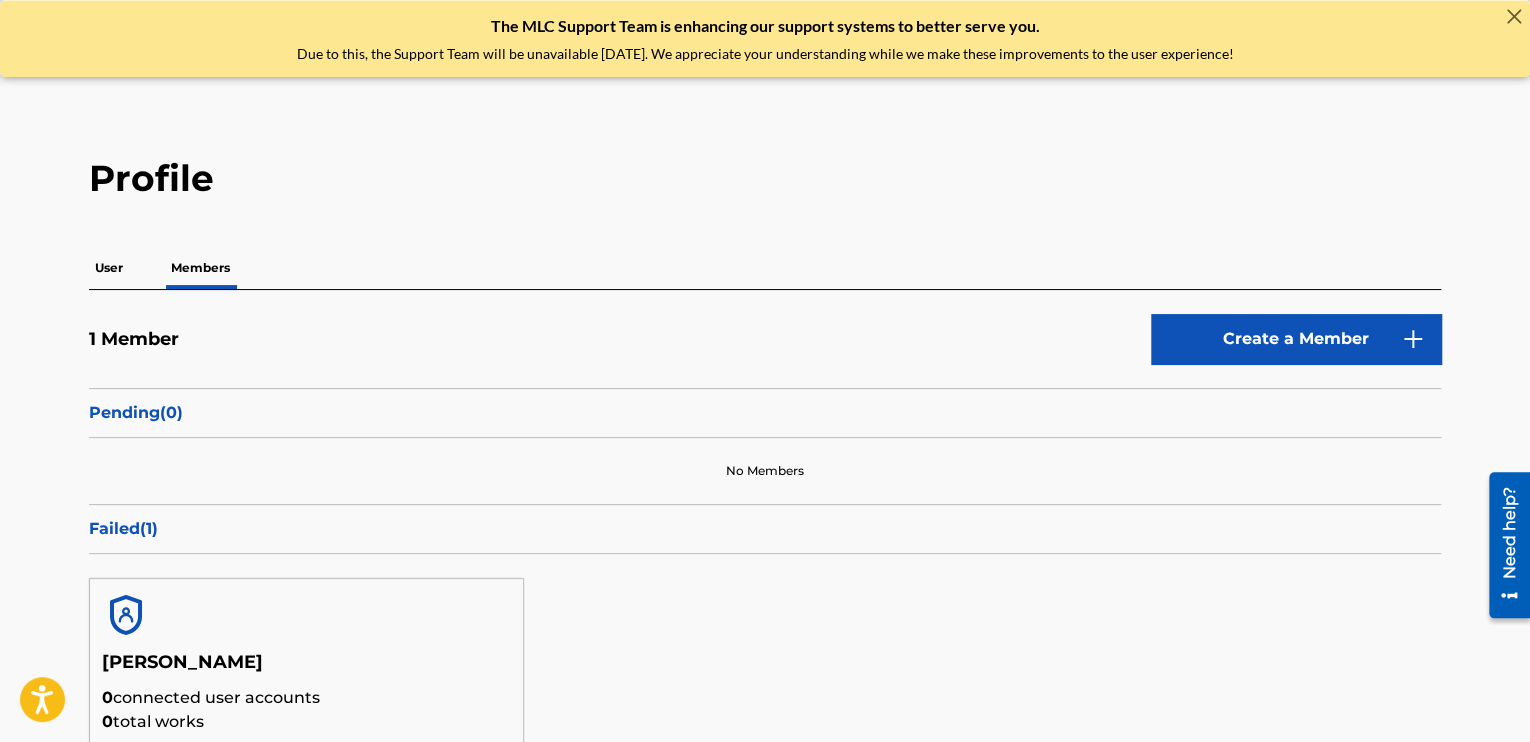 click on "Profile User Members 1   Member Create a Member Pending  ( 0 ) No Members Failed  ( 1 ) DELVIN WRIGHT 0  connected user accounts 0  total works Status:  Failed Jul 17 2025" at bounding box center (765, 461) 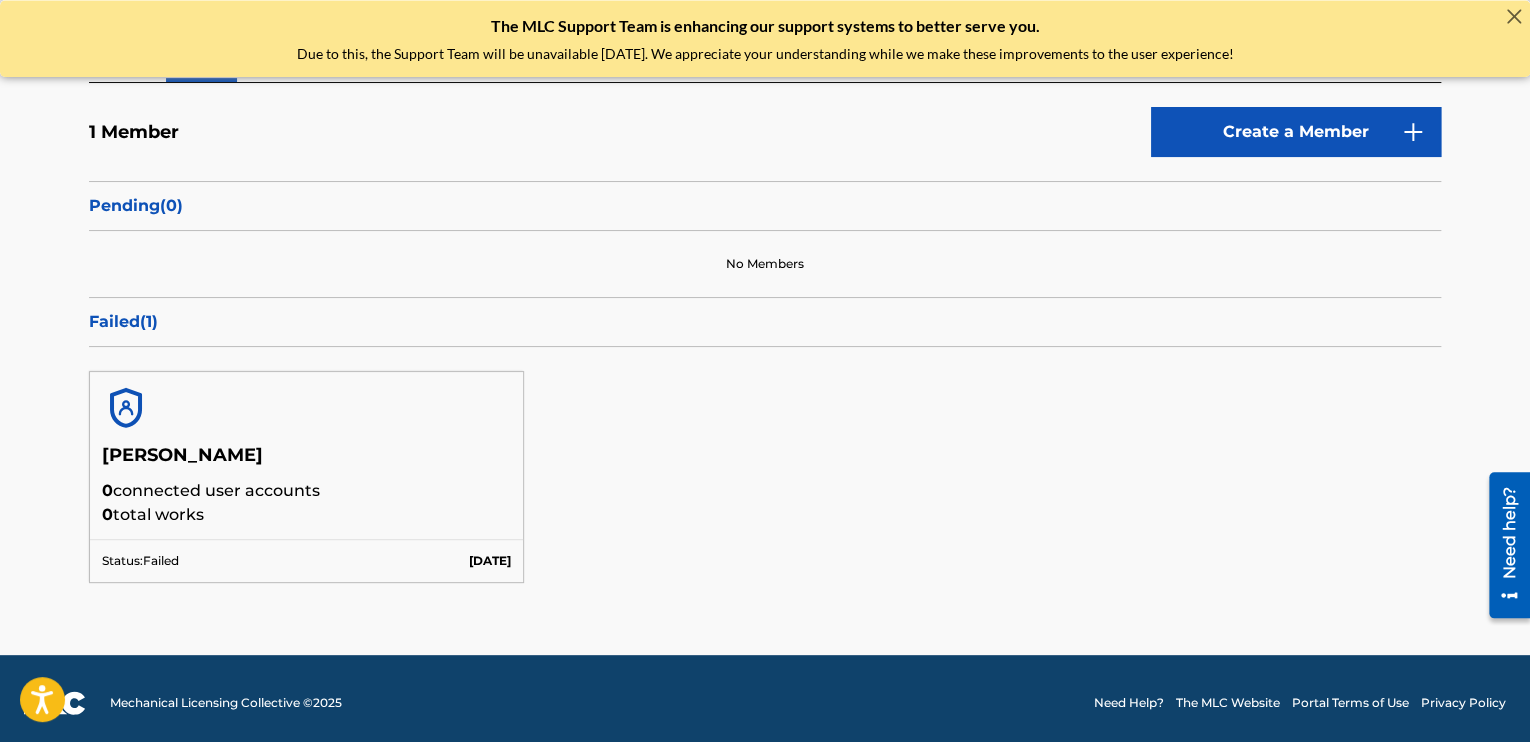scroll, scrollTop: 214, scrollLeft: 0, axis: vertical 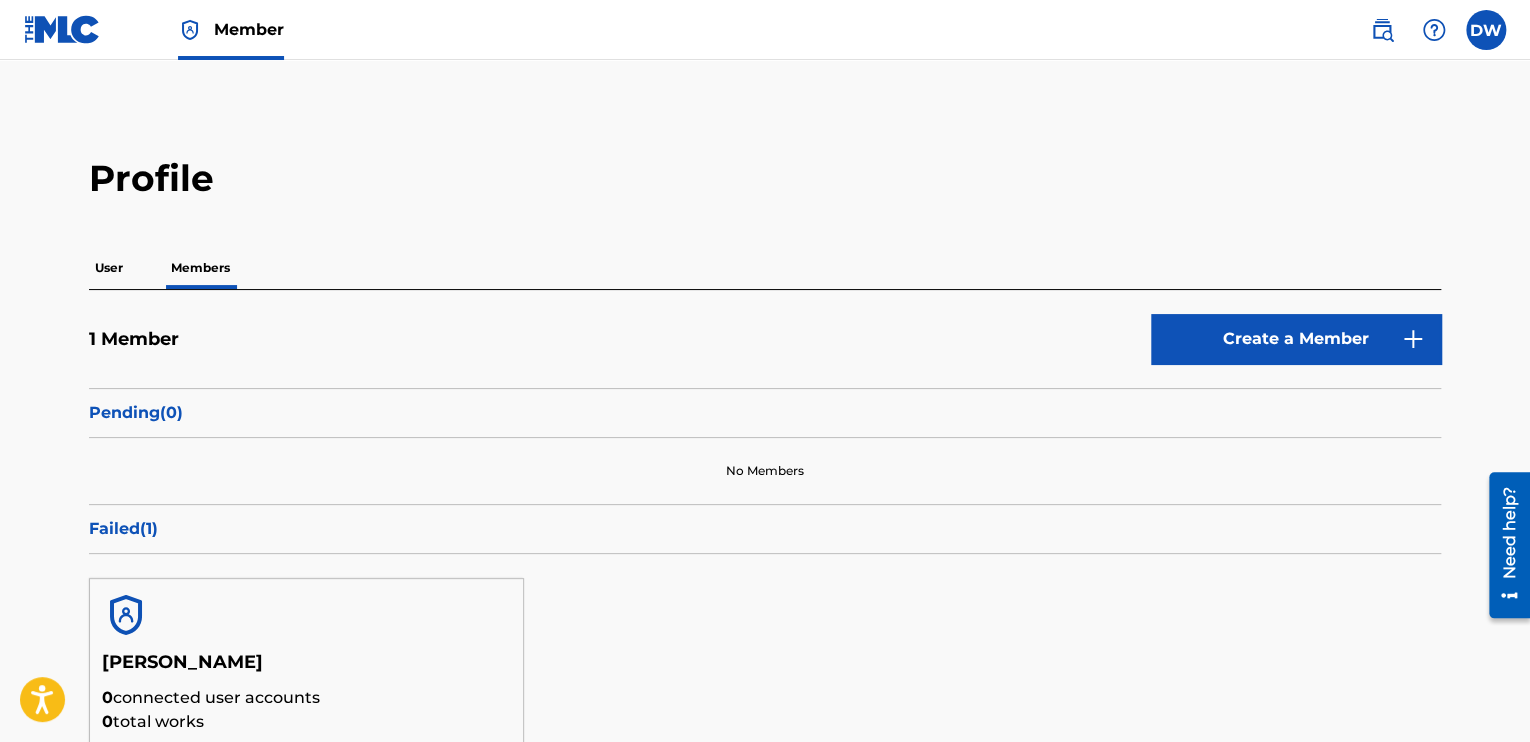 click on "User" at bounding box center (109, 268) 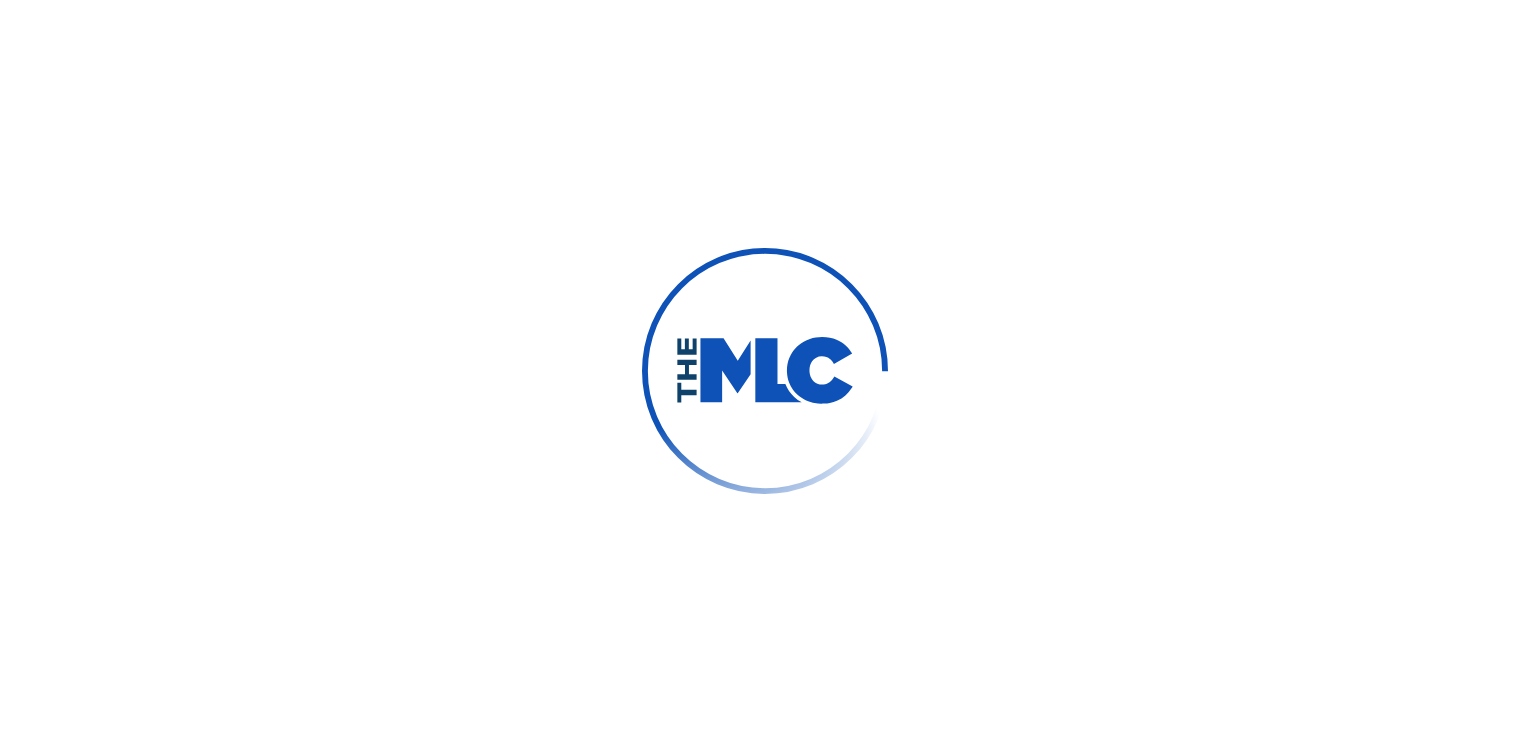 scroll, scrollTop: 0, scrollLeft: 0, axis: both 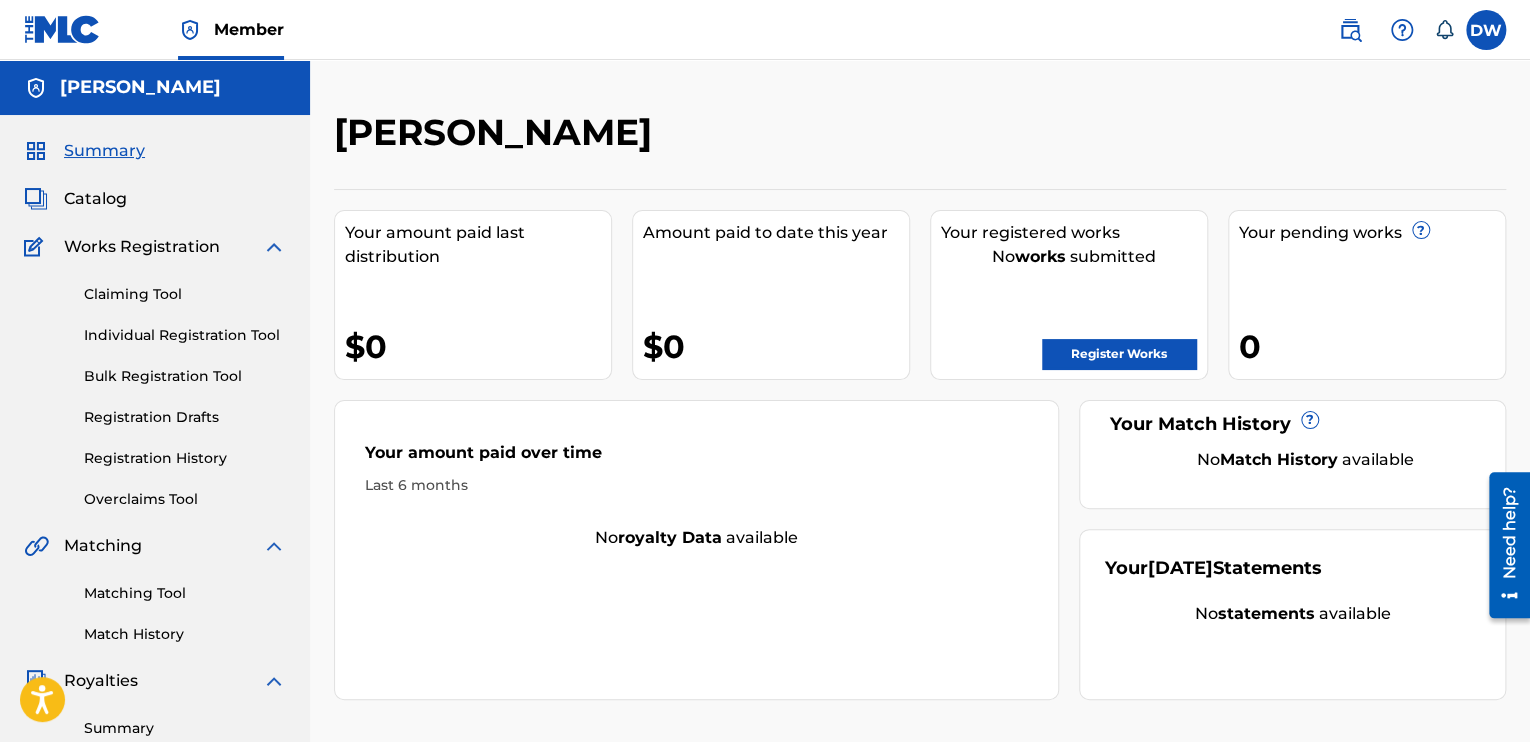 click on "Register Works" at bounding box center (1119, 354) 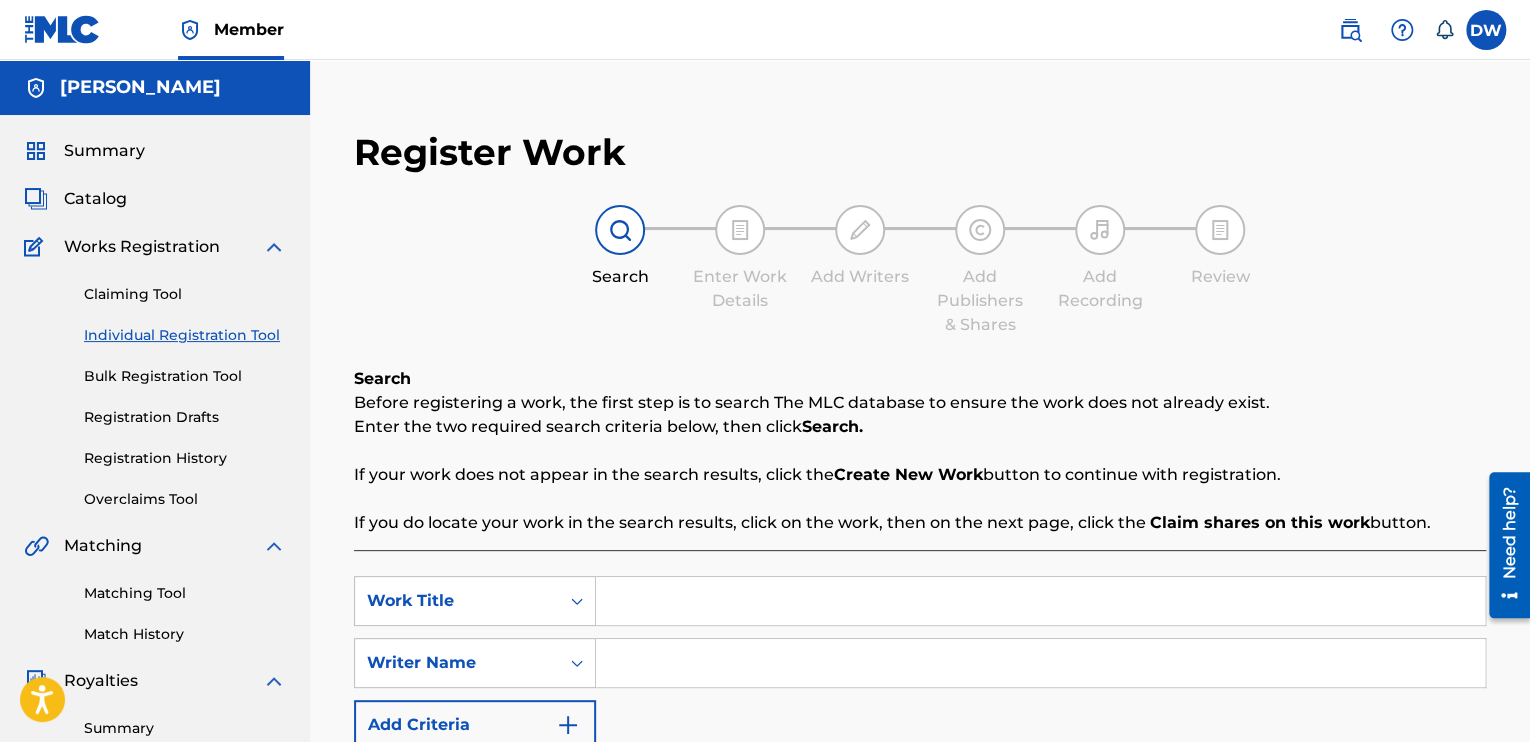 click at bounding box center (1040, 601) 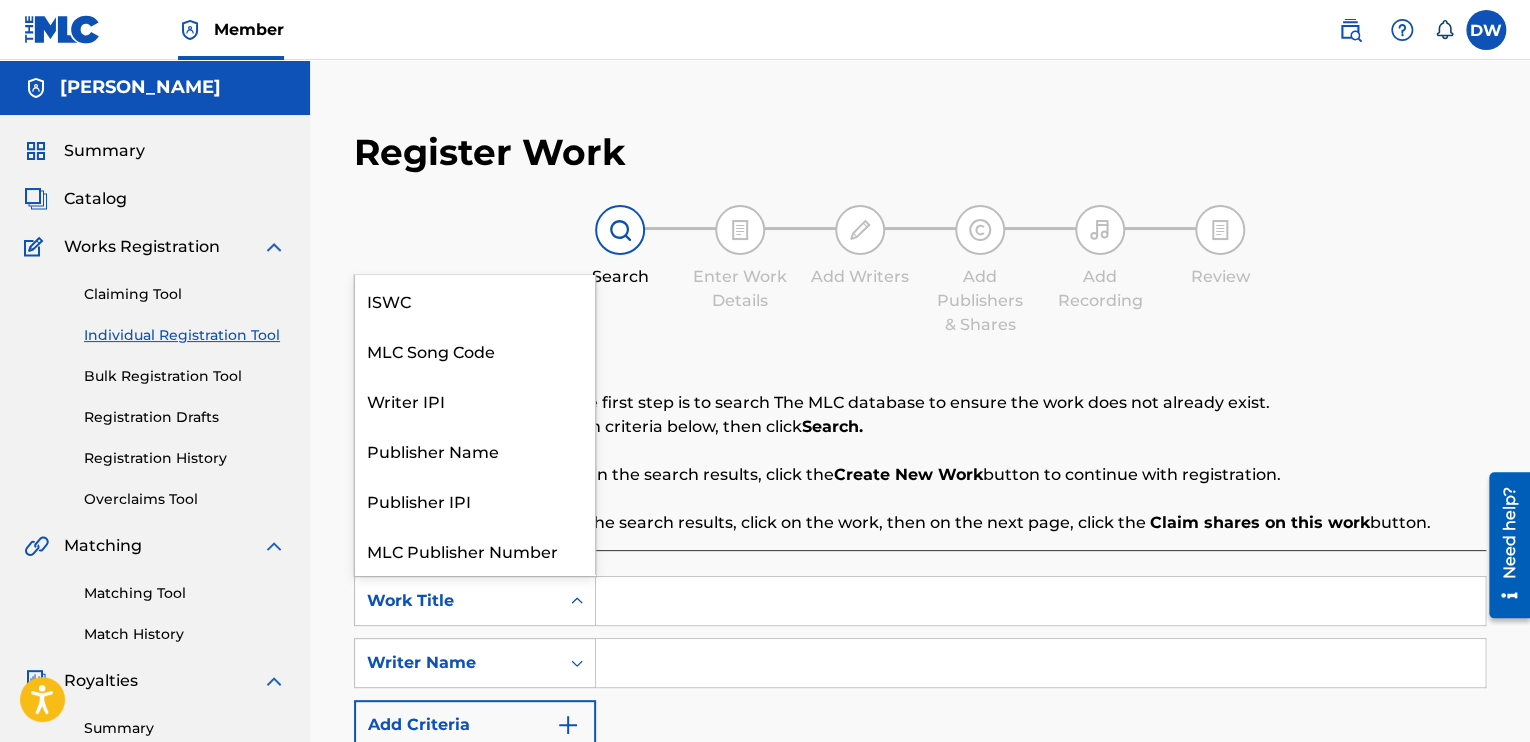 click 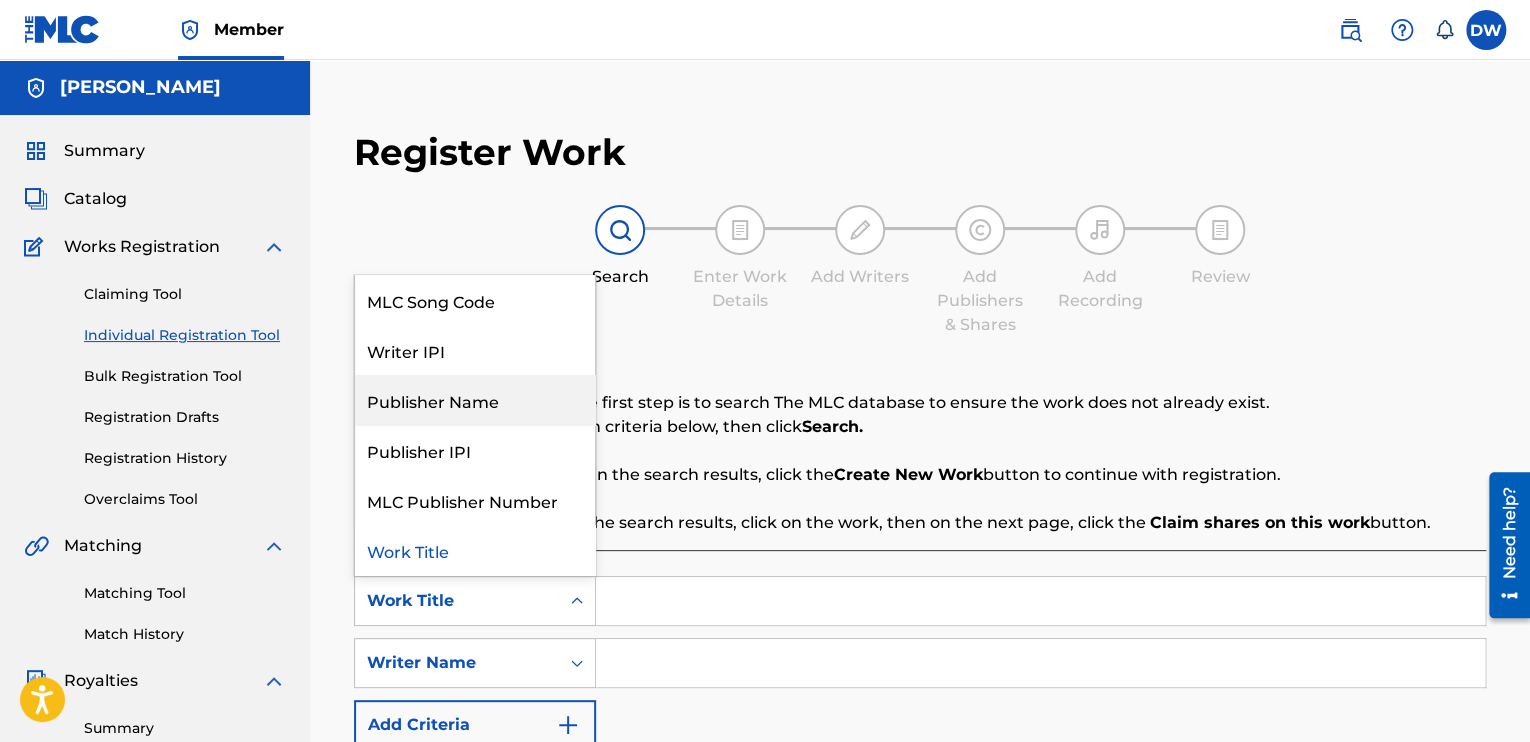 click on "Publisher Name" at bounding box center (475, 400) 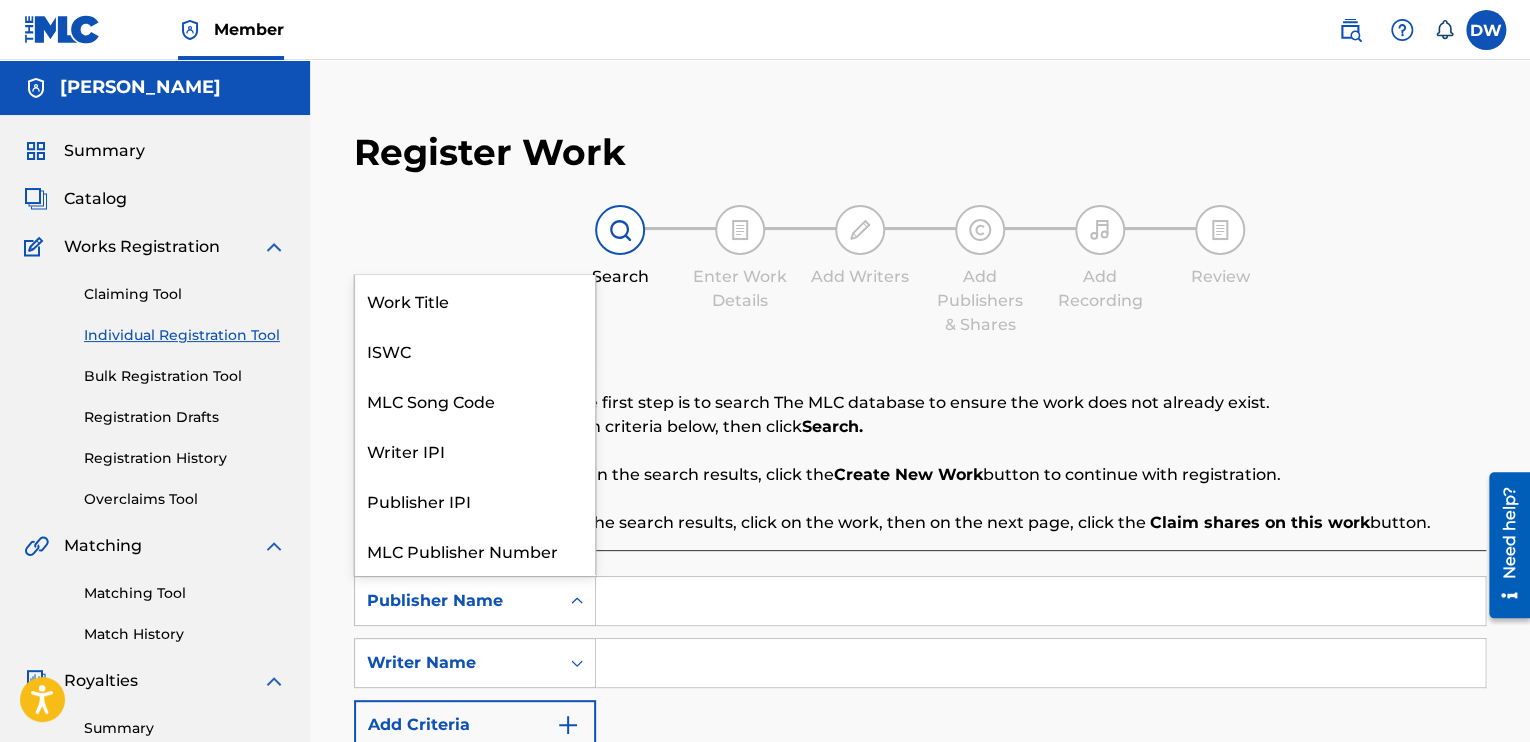 click 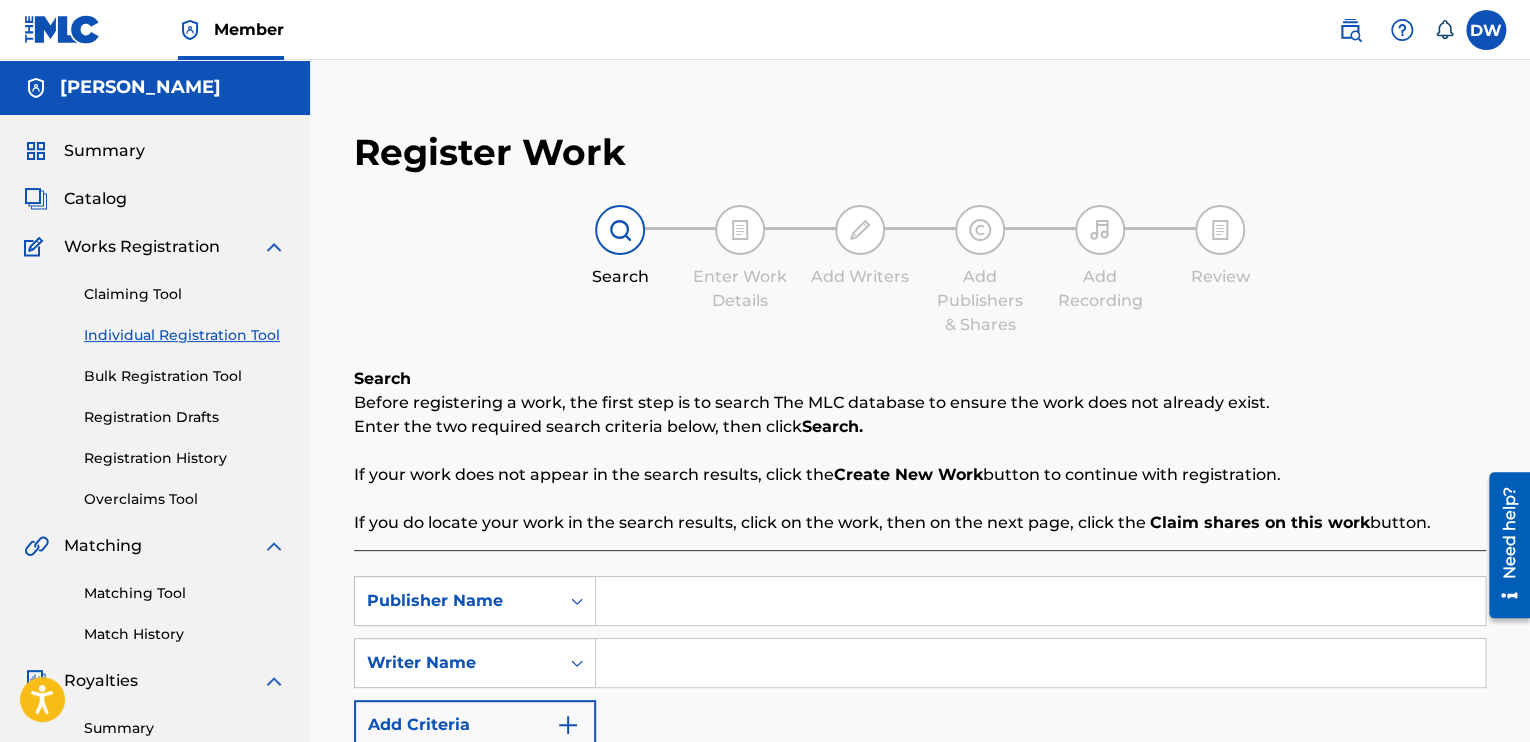 click 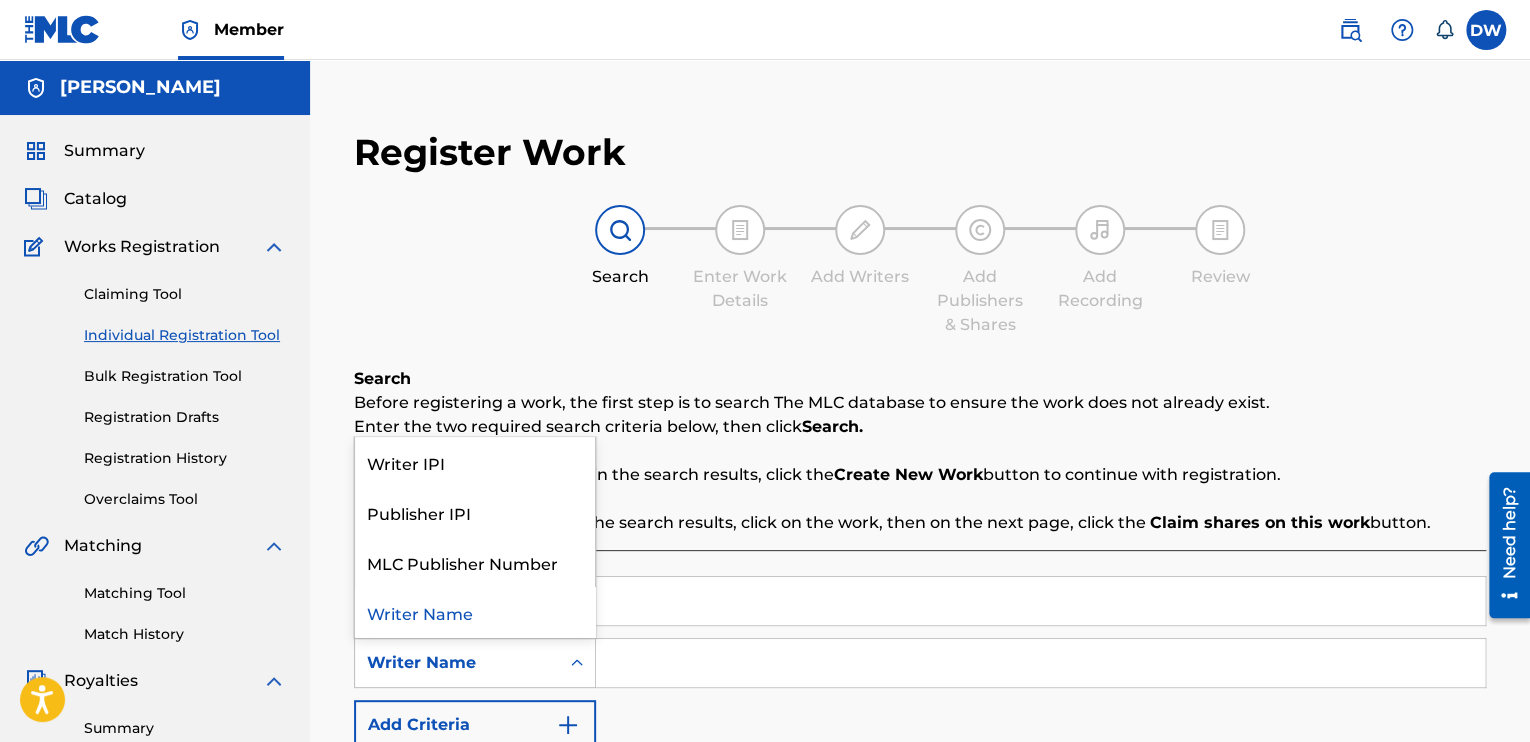 click 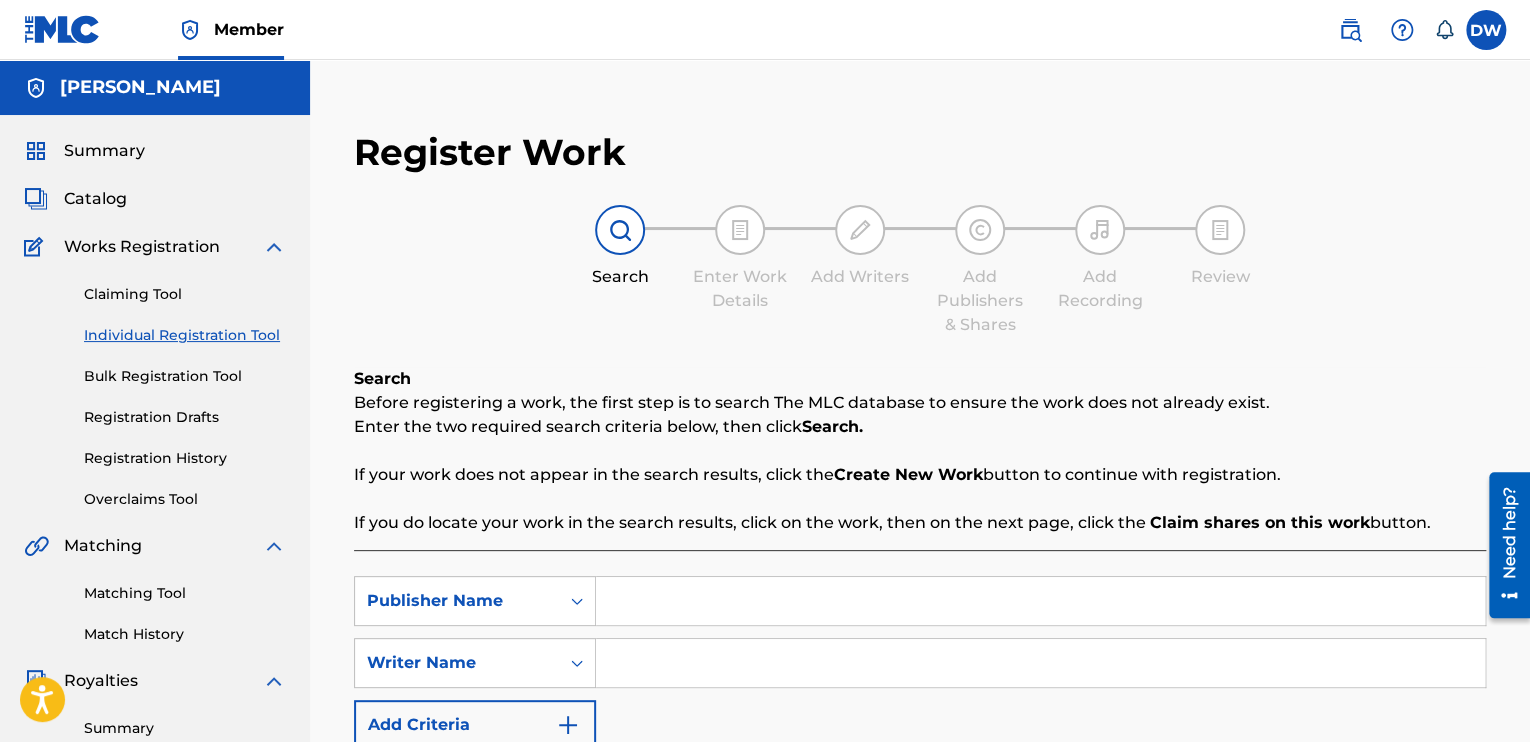 click at bounding box center [1040, 601] 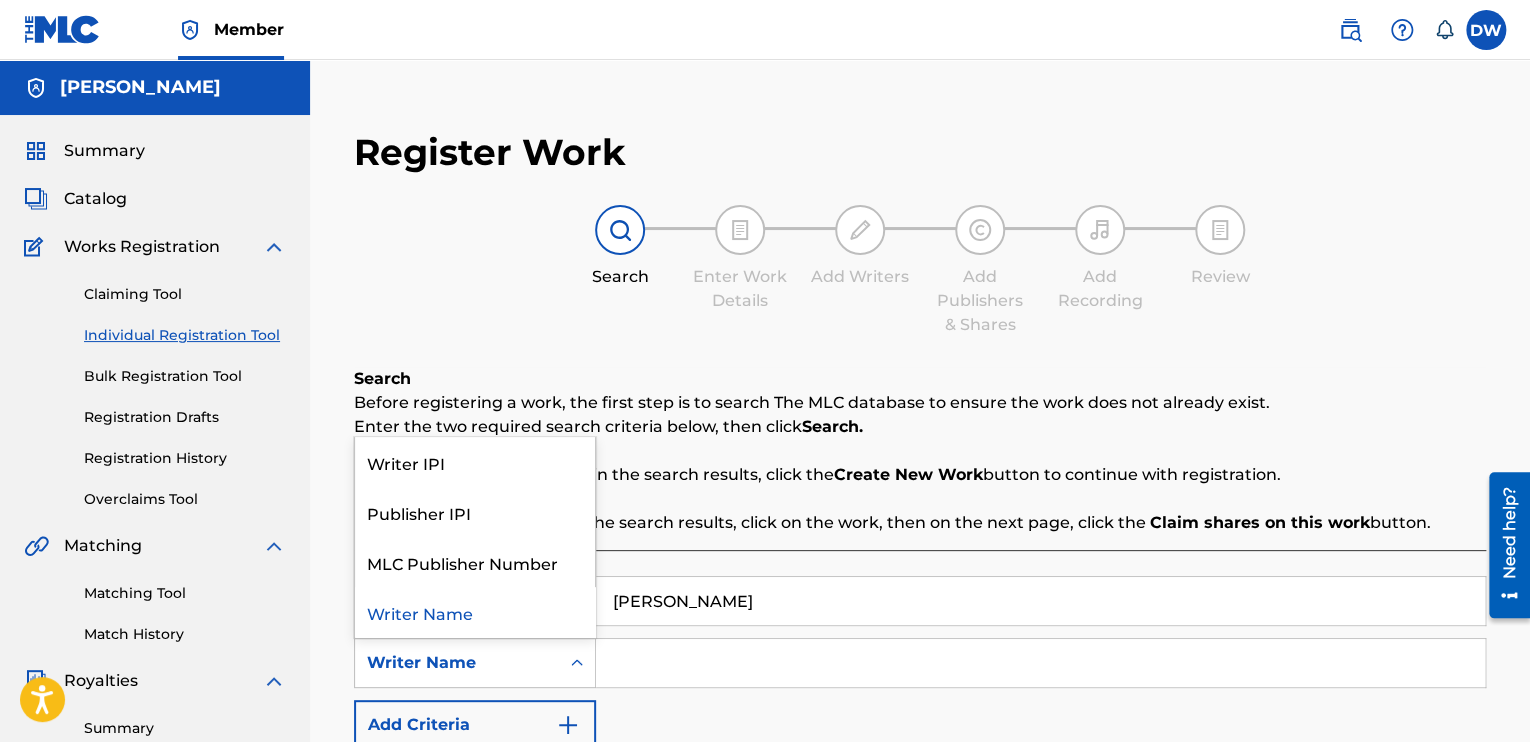 click 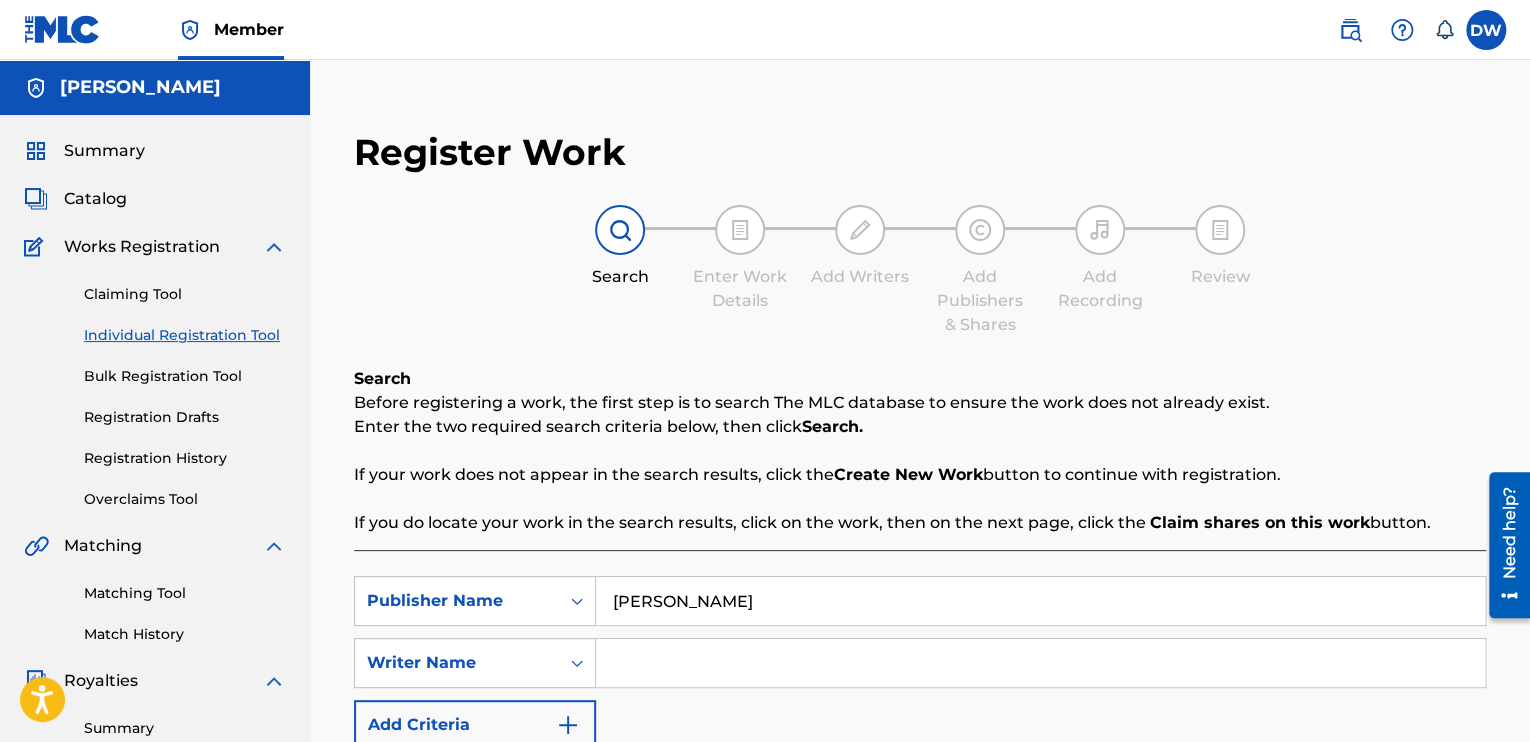click on "[PERSON_NAME]" at bounding box center (1040, 601) 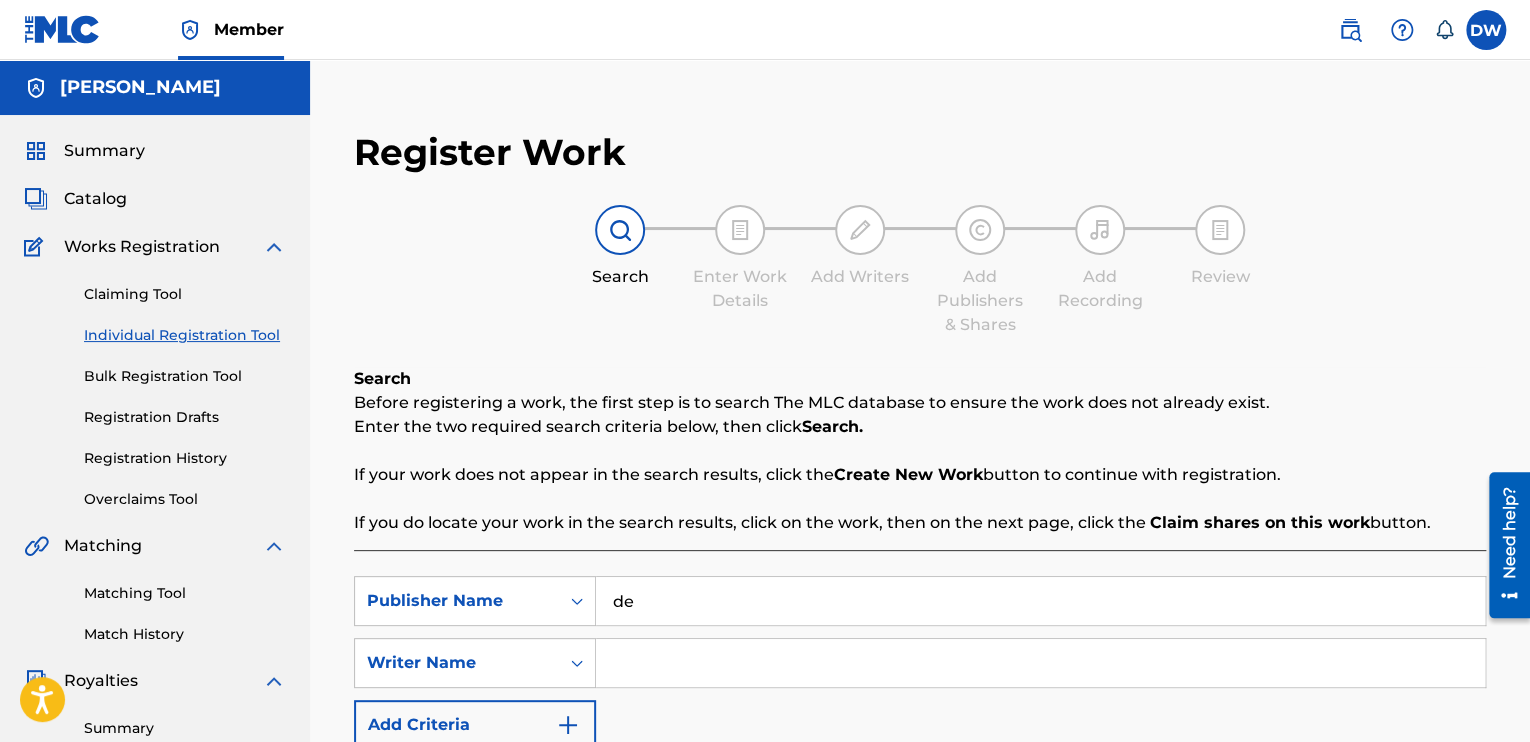 type on "d" 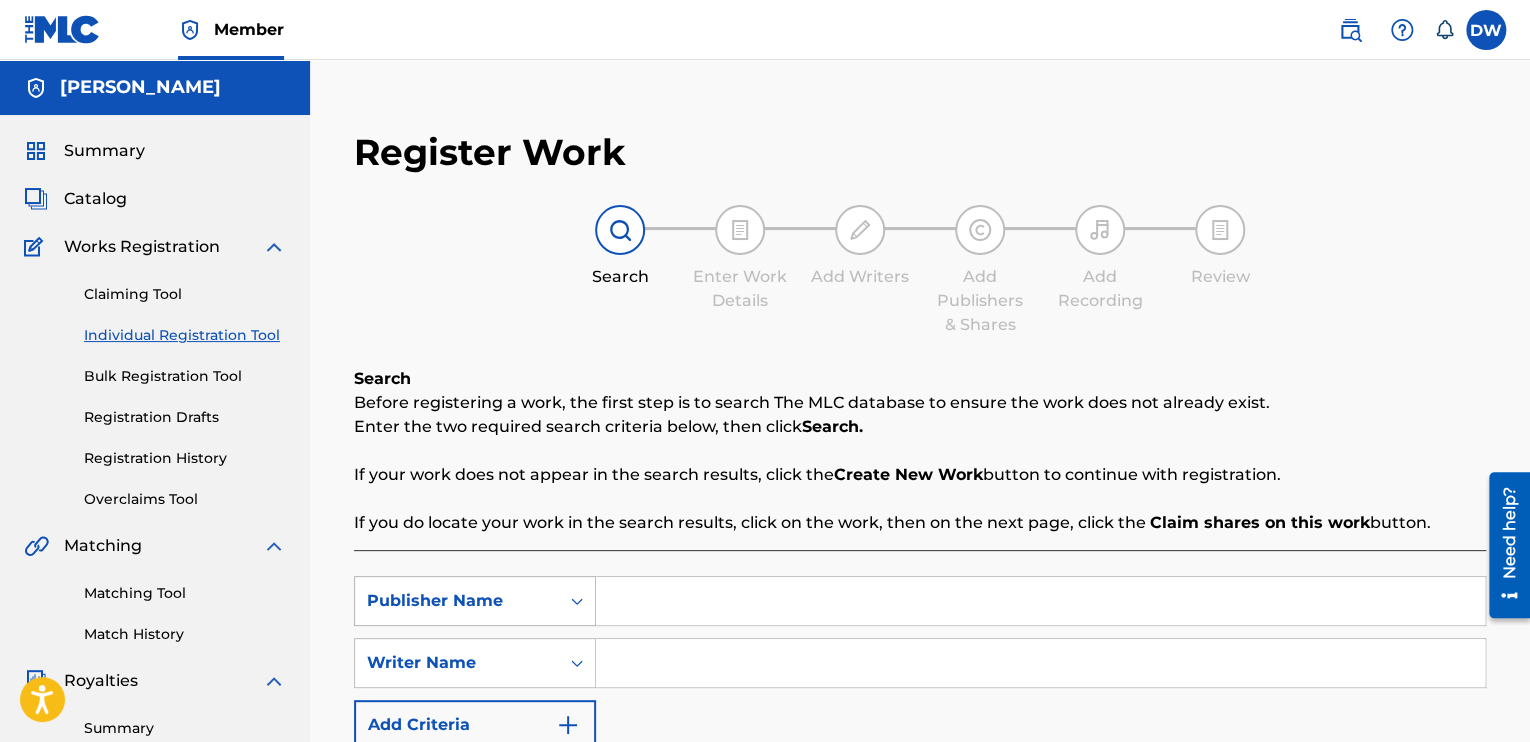 type 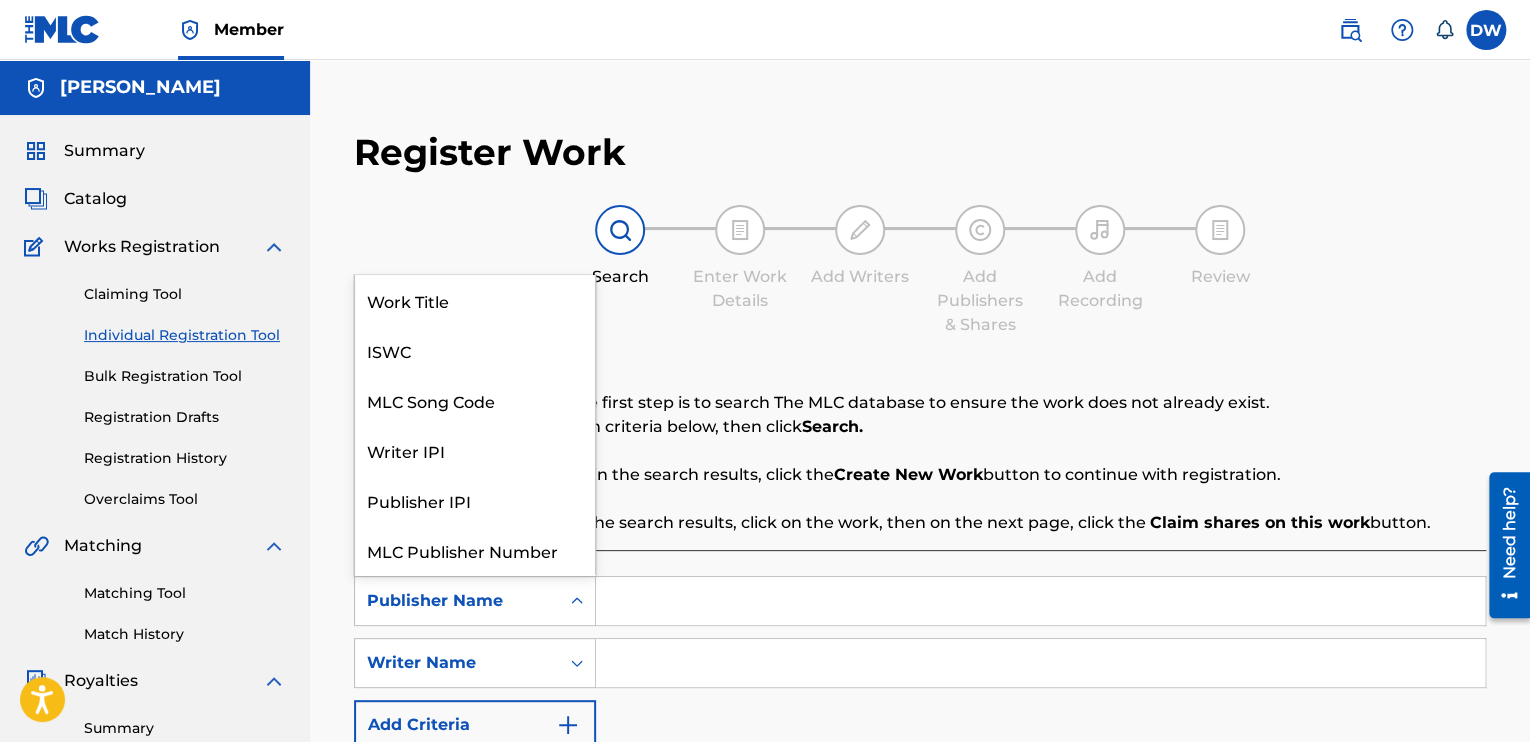 click 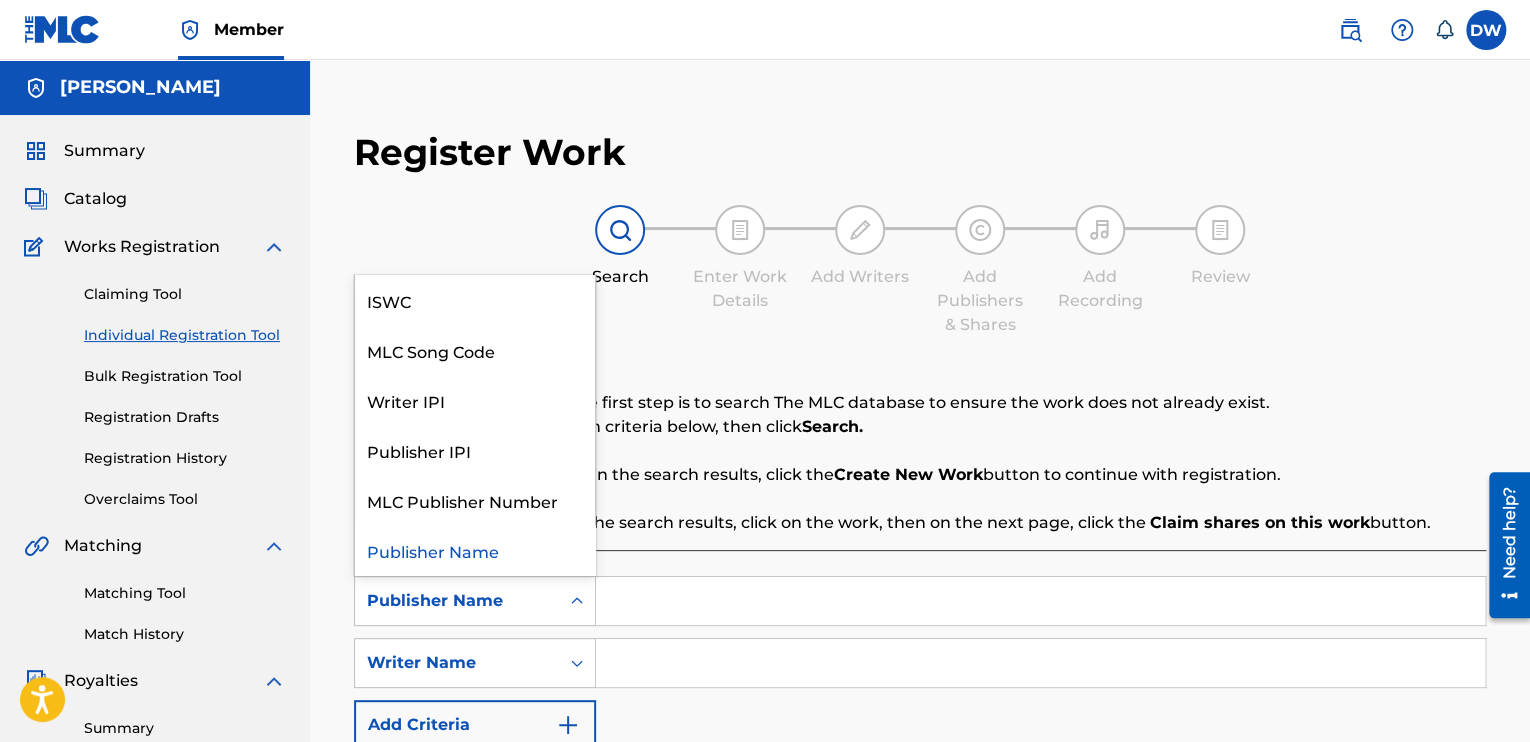 click on "Publisher Name" at bounding box center [475, 550] 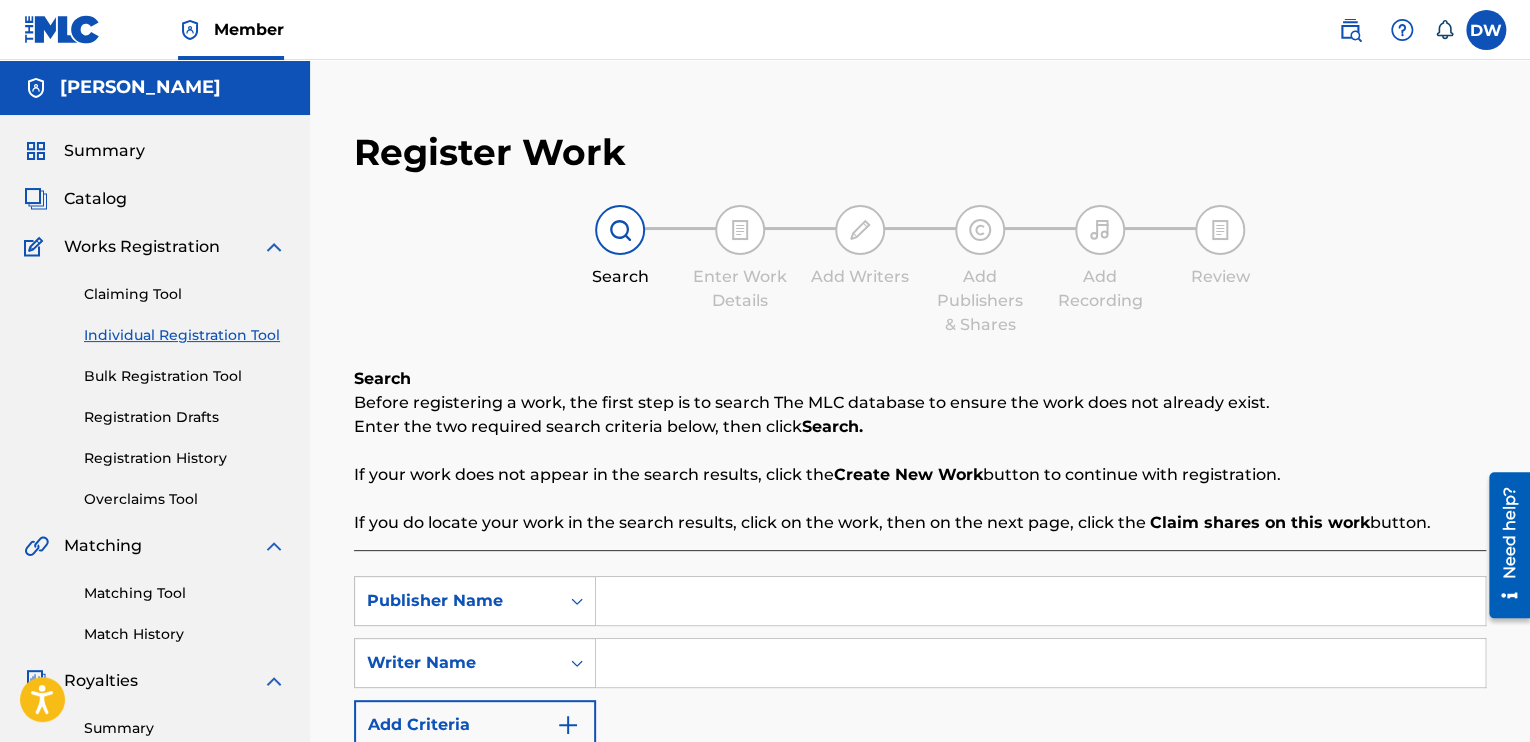 scroll, scrollTop: 498, scrollLeft: 0, axis: vertical 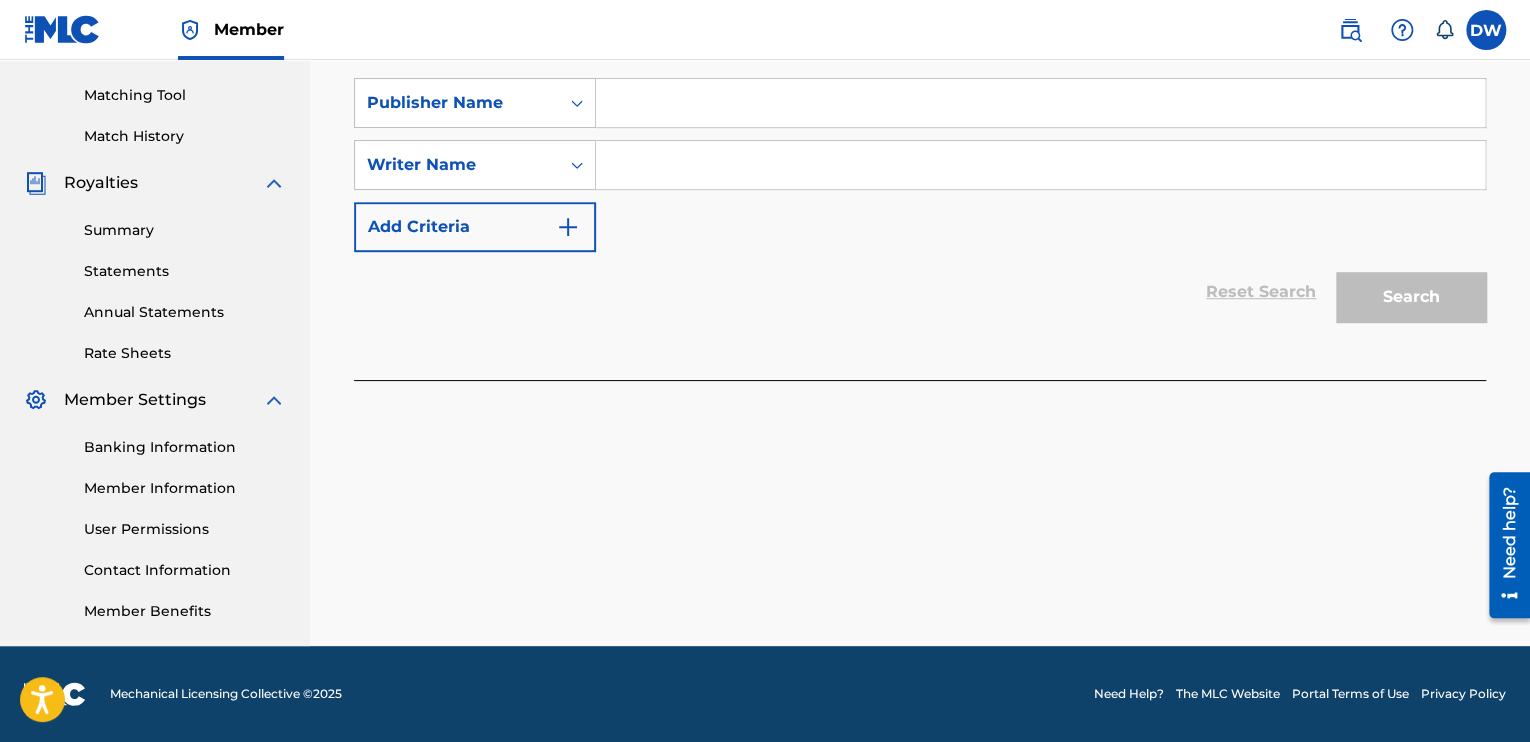 click at bounding box center [568, 227] 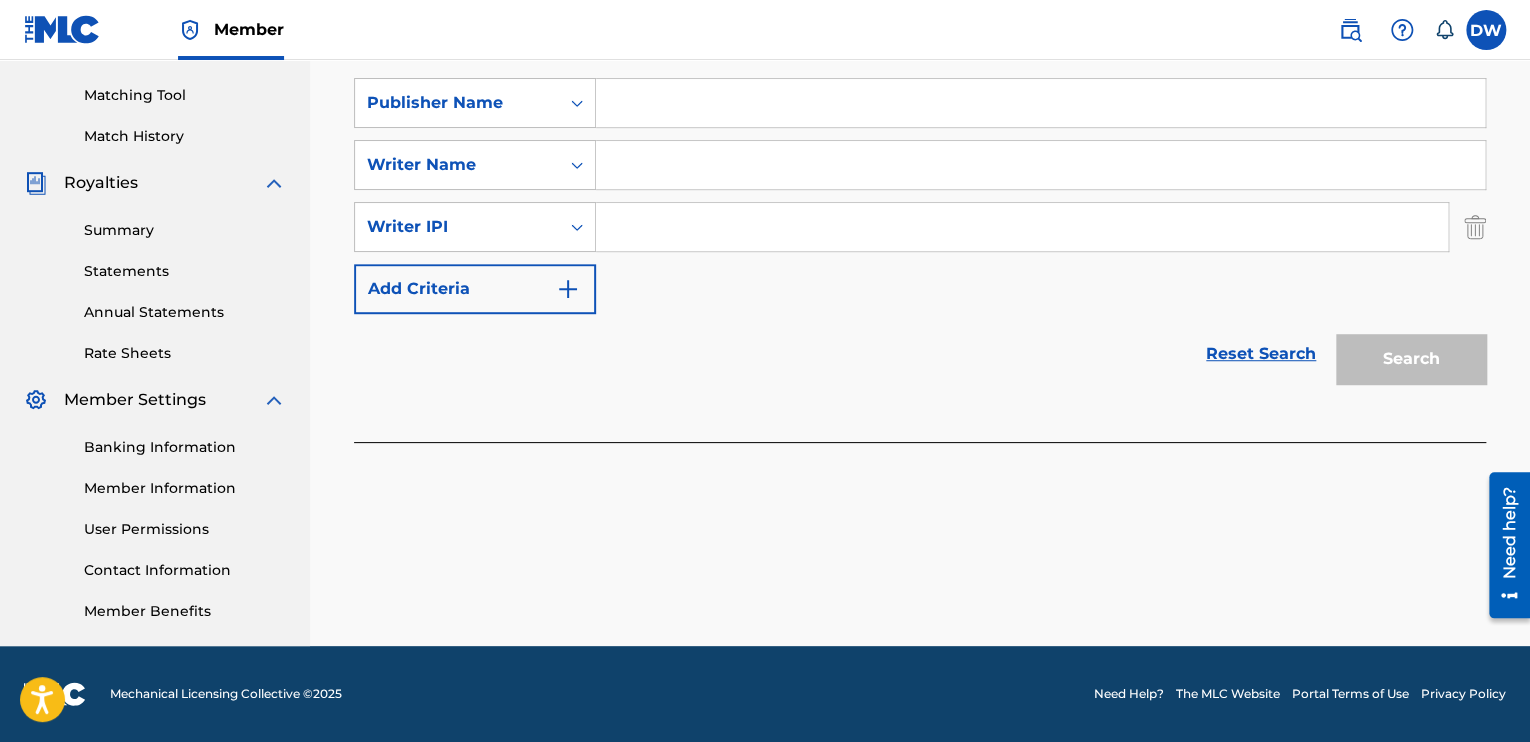 click at bounding box center [568, 289] 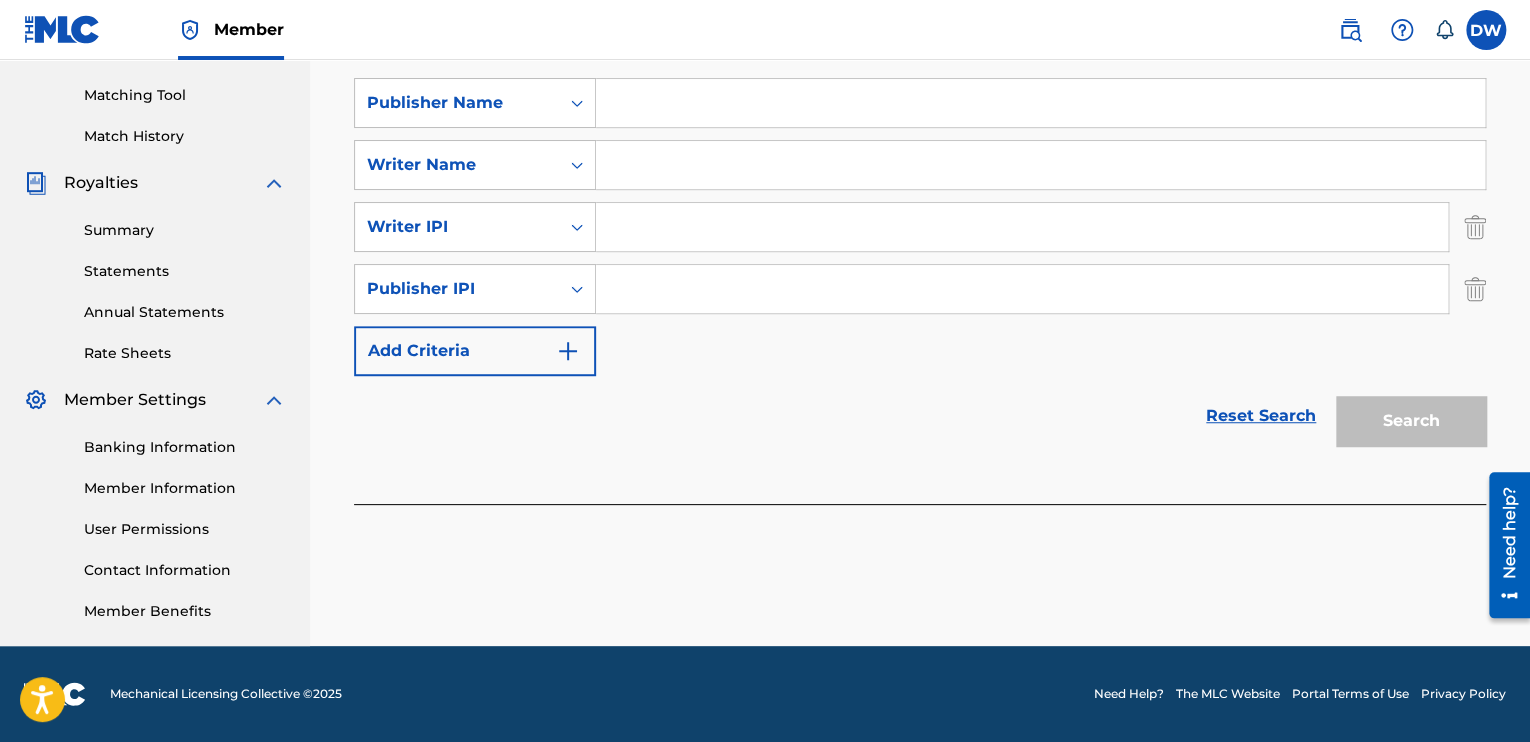 click at bounding box center [568, 351] 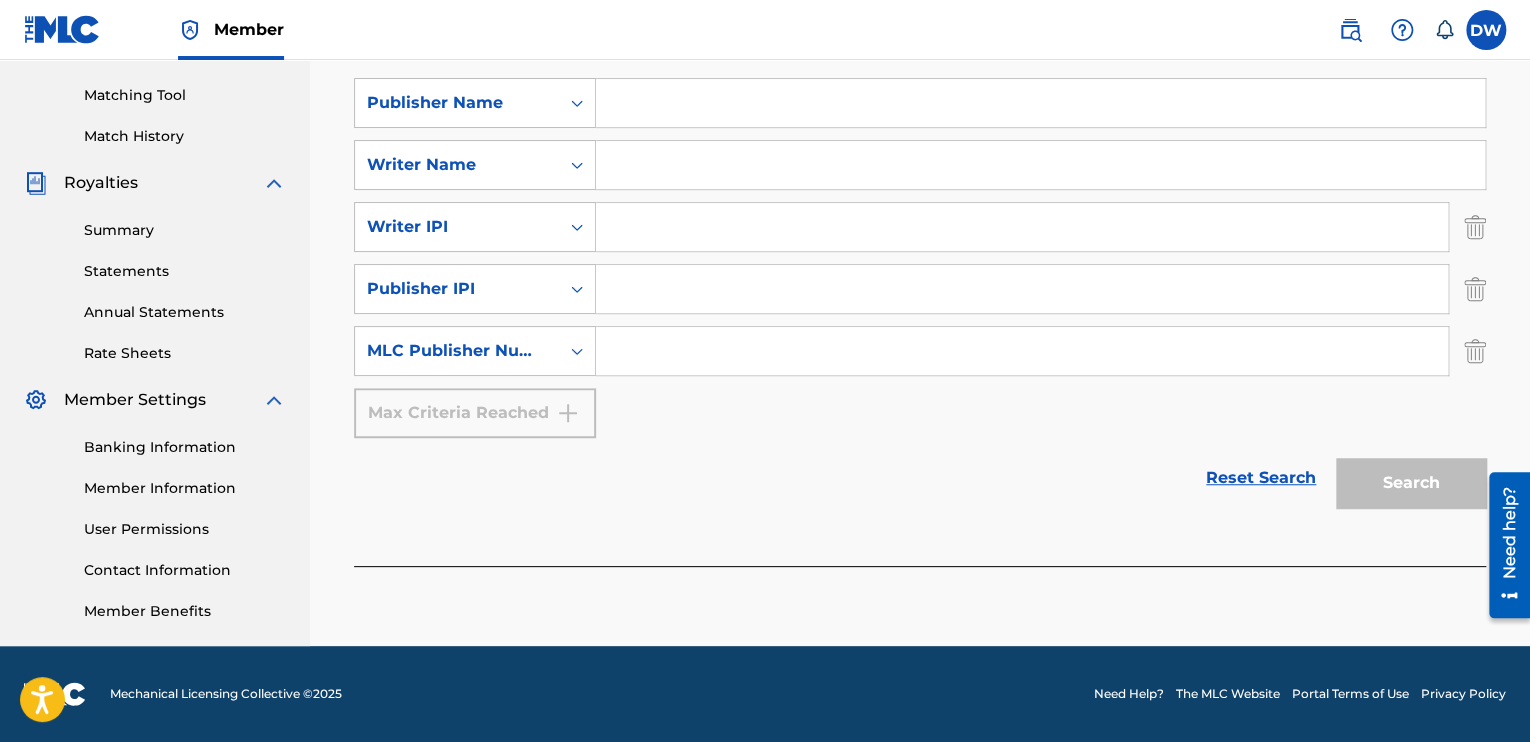 click at bounding box center (1040, 103) 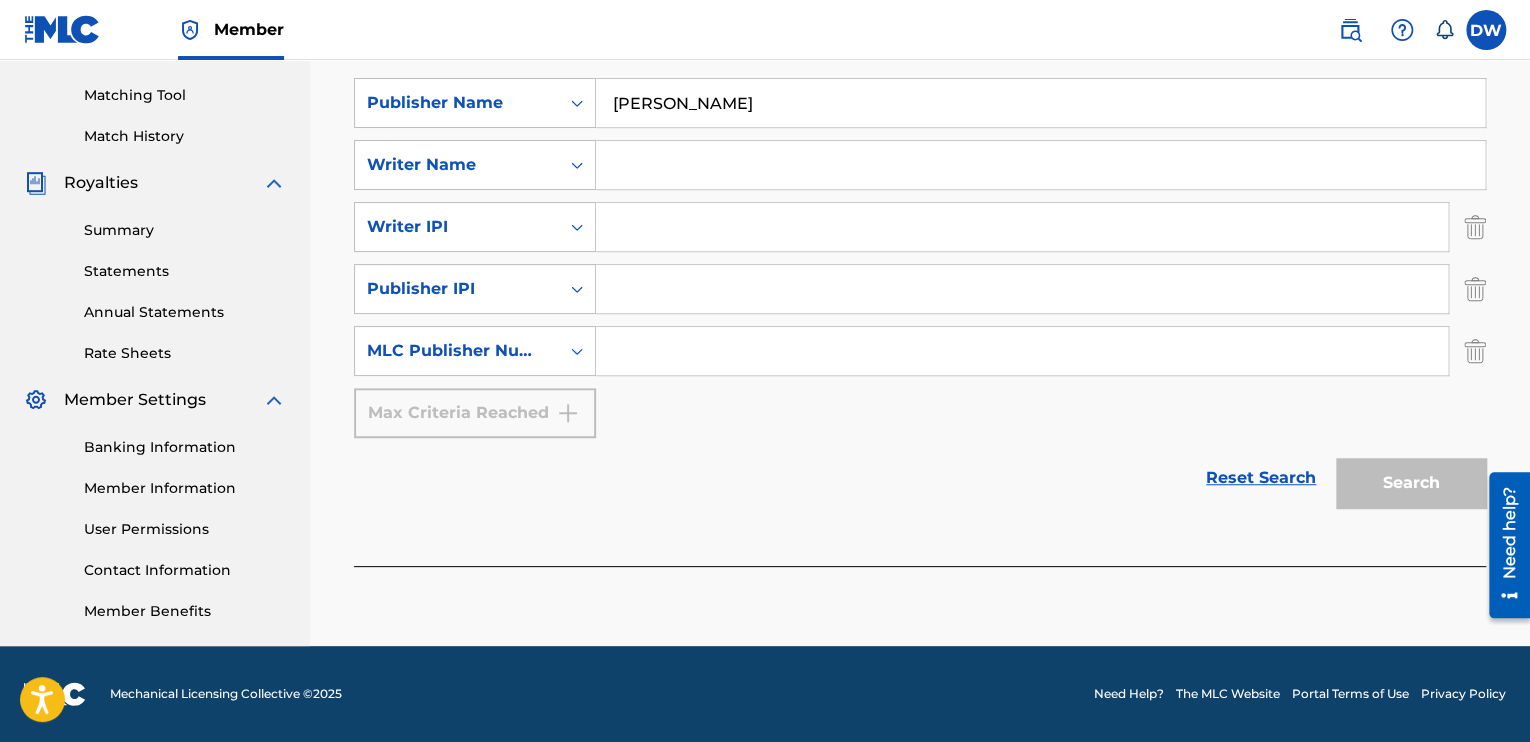 drag, startPoint x: 624, startPoint y: 168, endPoint x: 362, endPoint y: 473, distance: 402.08084 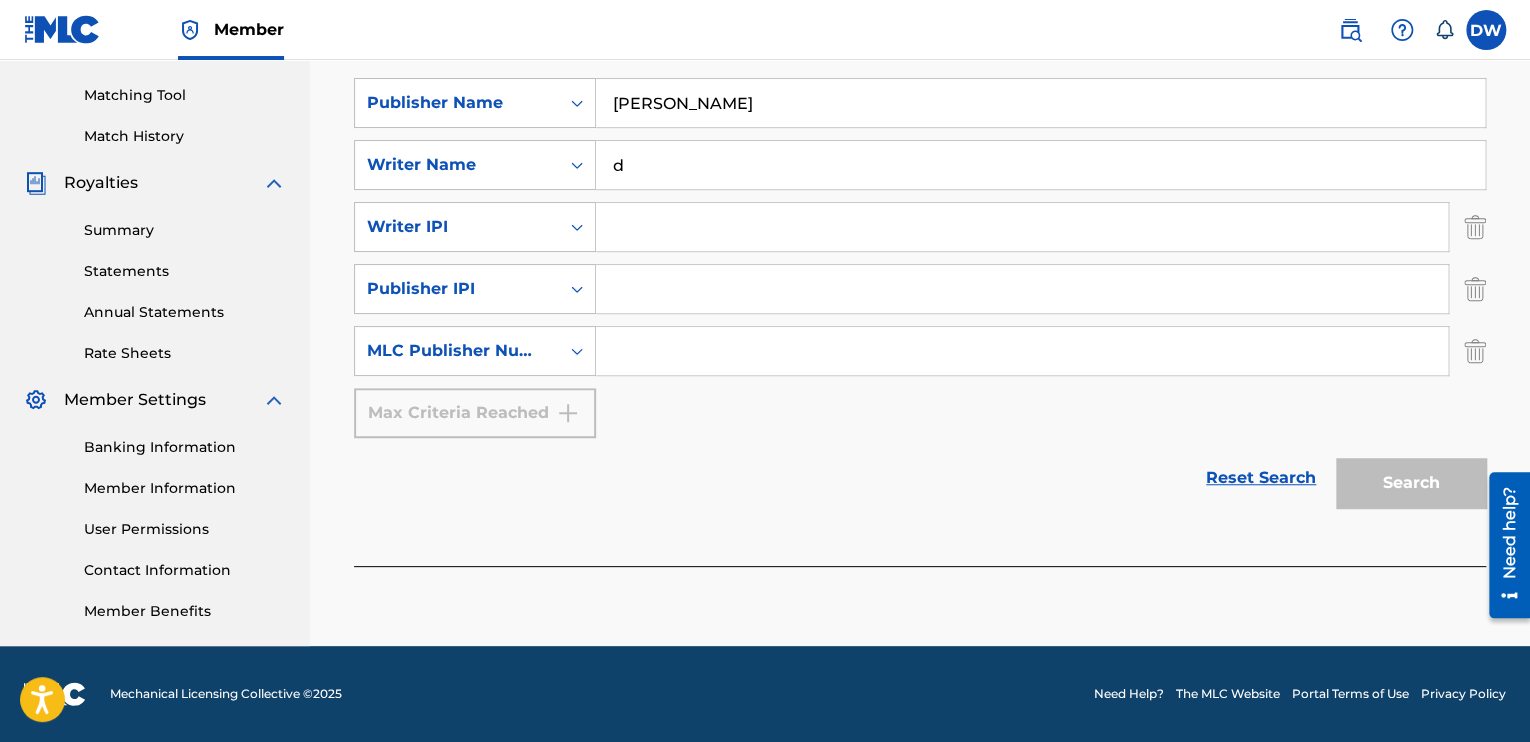 type on "[PERSON_NAME]" 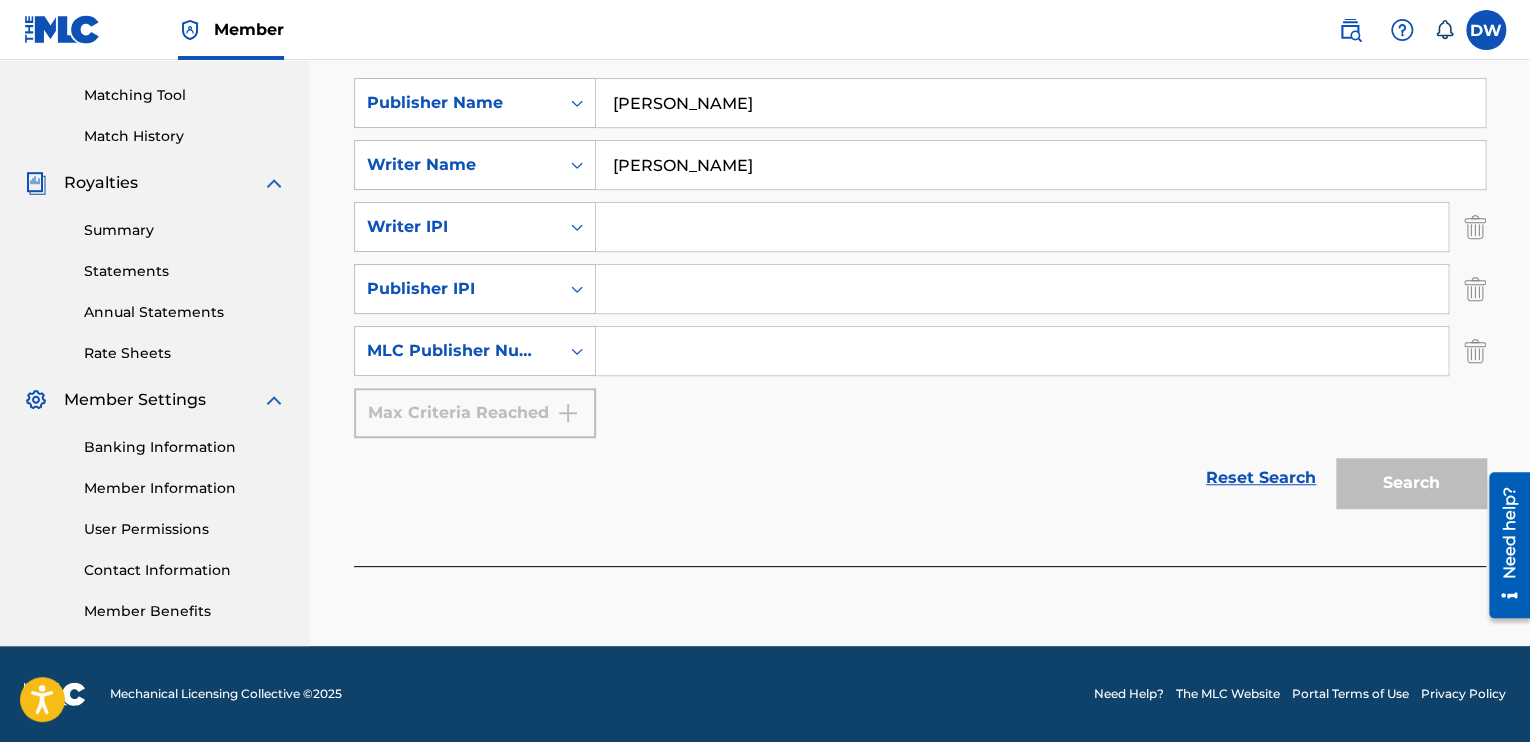 drag, startPoint x: 725, startPoint y: 102, endPoint x: 584, endPoint y: 130, distance: 143.75327 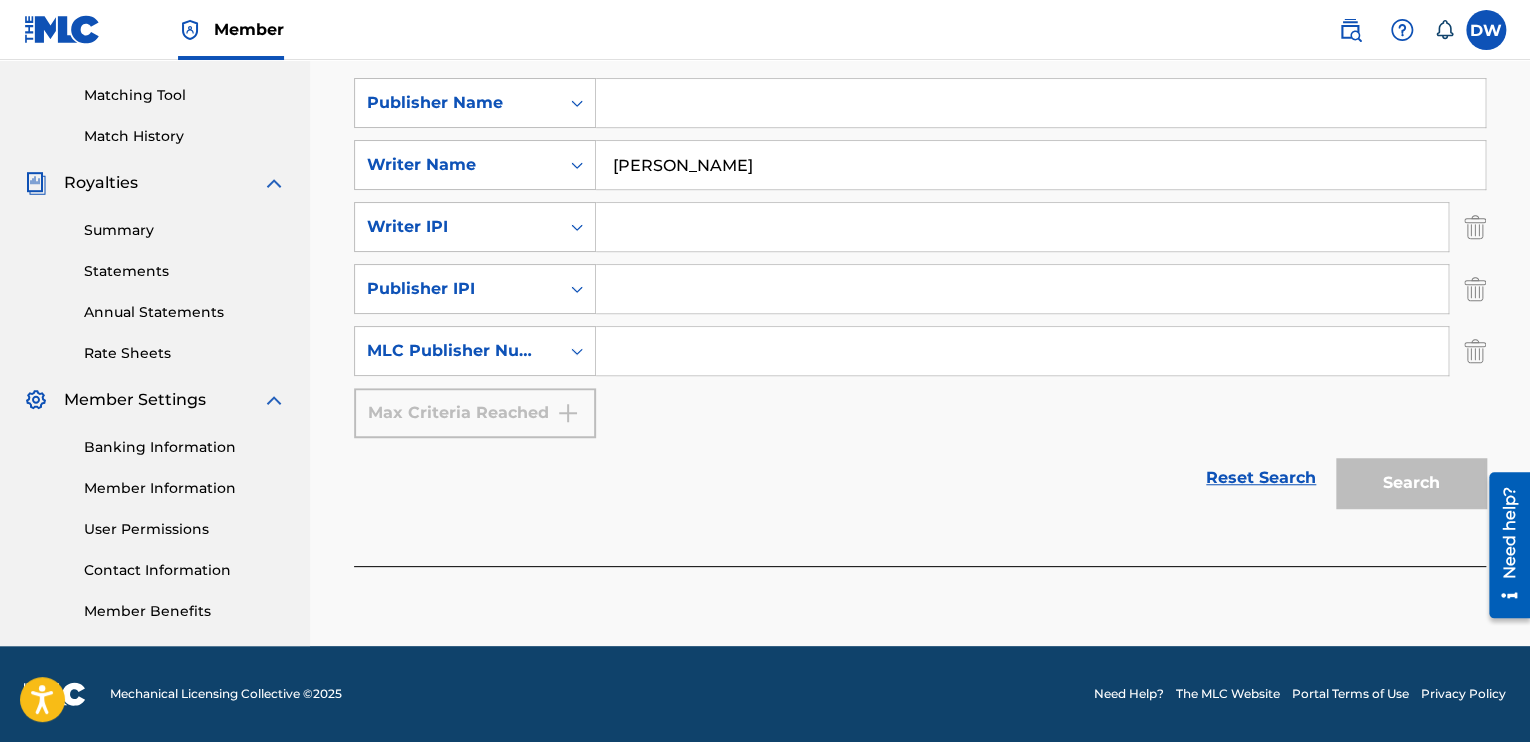 click on "SearchWithCriteria02cc5ecc-149c-4675-ad80-03b978ddb0f5 Publisher Name SearchWithCriteriae72a0587-b0ba-471e-ab75-58c5809279a8 Writer Name [PERSON_NAME] SearchWithCriteria7f47418a-dce5-4132-b1cf-d3a5dd890dfa Writer IPI SearchWithCriteria8a73f24c-63bc-4793-862b-7e70128b0c7a Publisher IPI SearchWithCriteriacbd353b8-5c93-4826-9599-709de97479f6 MLC Publisher Number Max Criteria Reached" at bounding box center (920, 258) 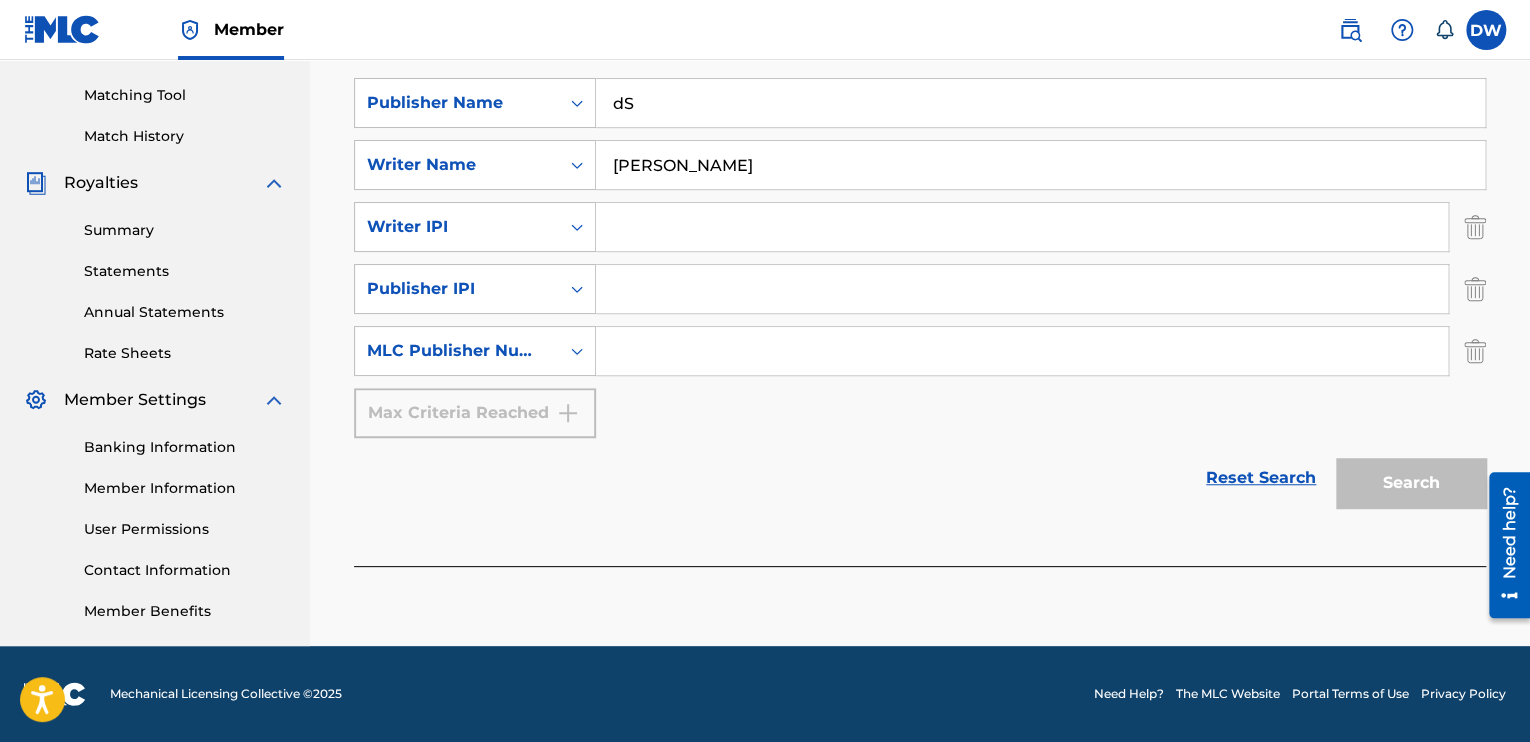 type on "d" 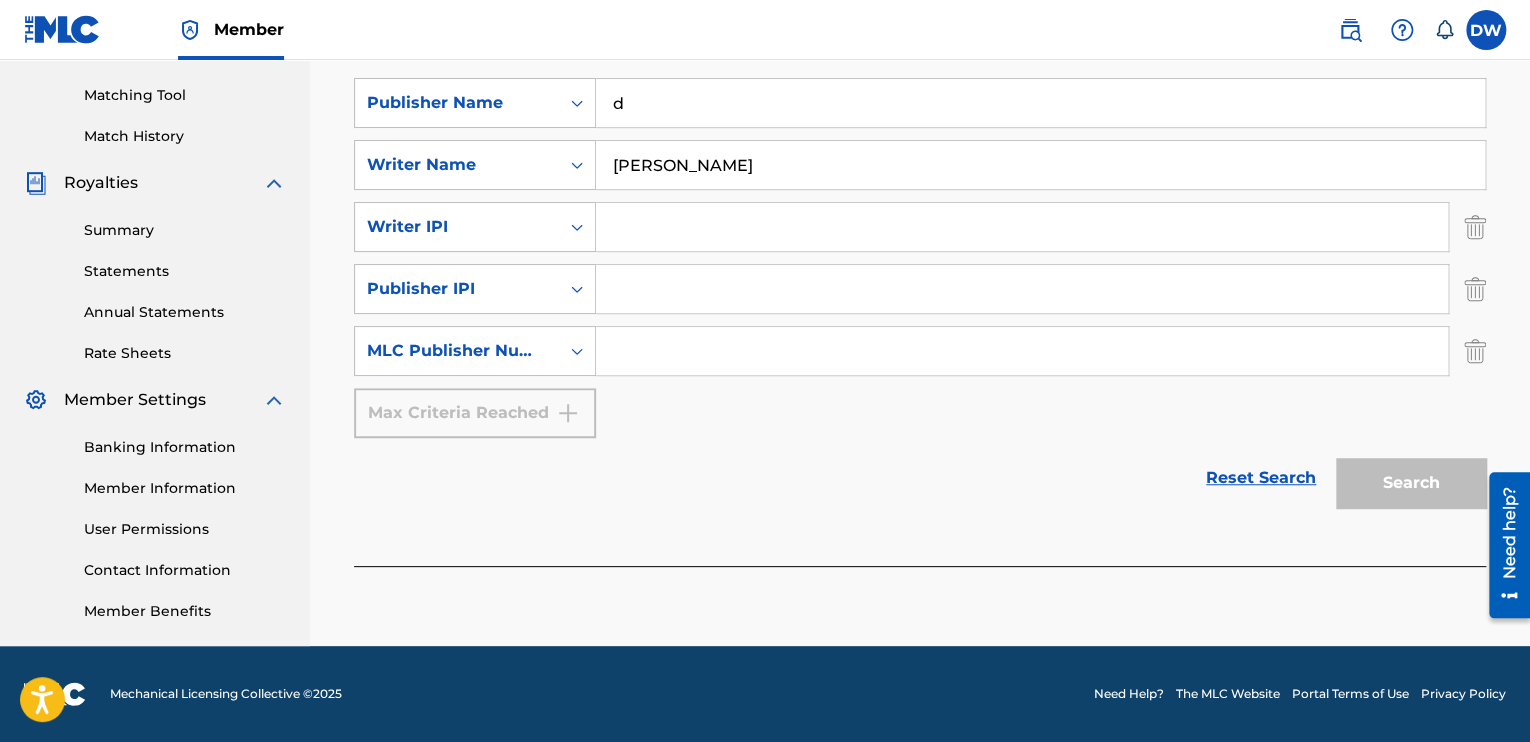 type 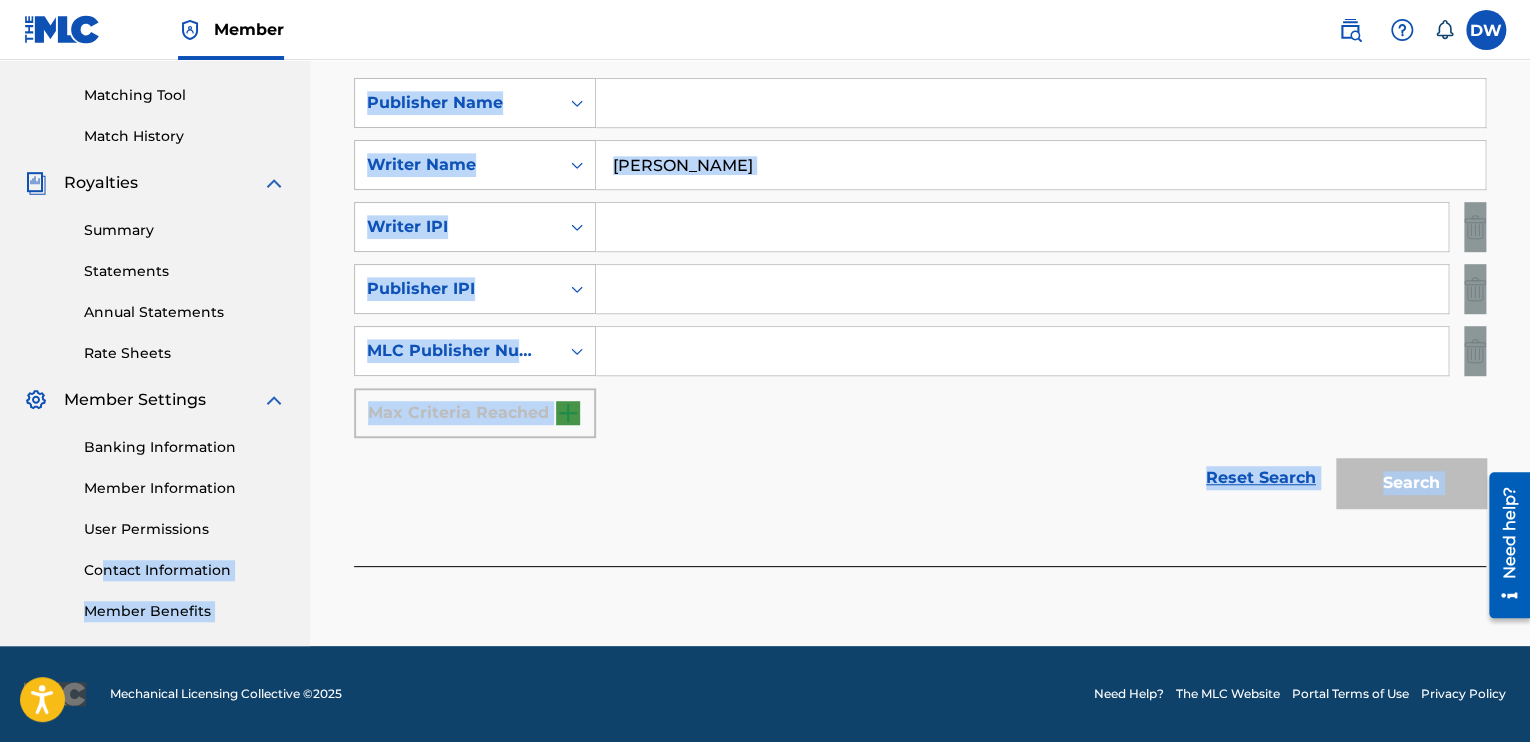 drag, startPoint x: 429, startPoint y: 574, endPoint x: 72, endPoint y: 581, distance: 357.06863 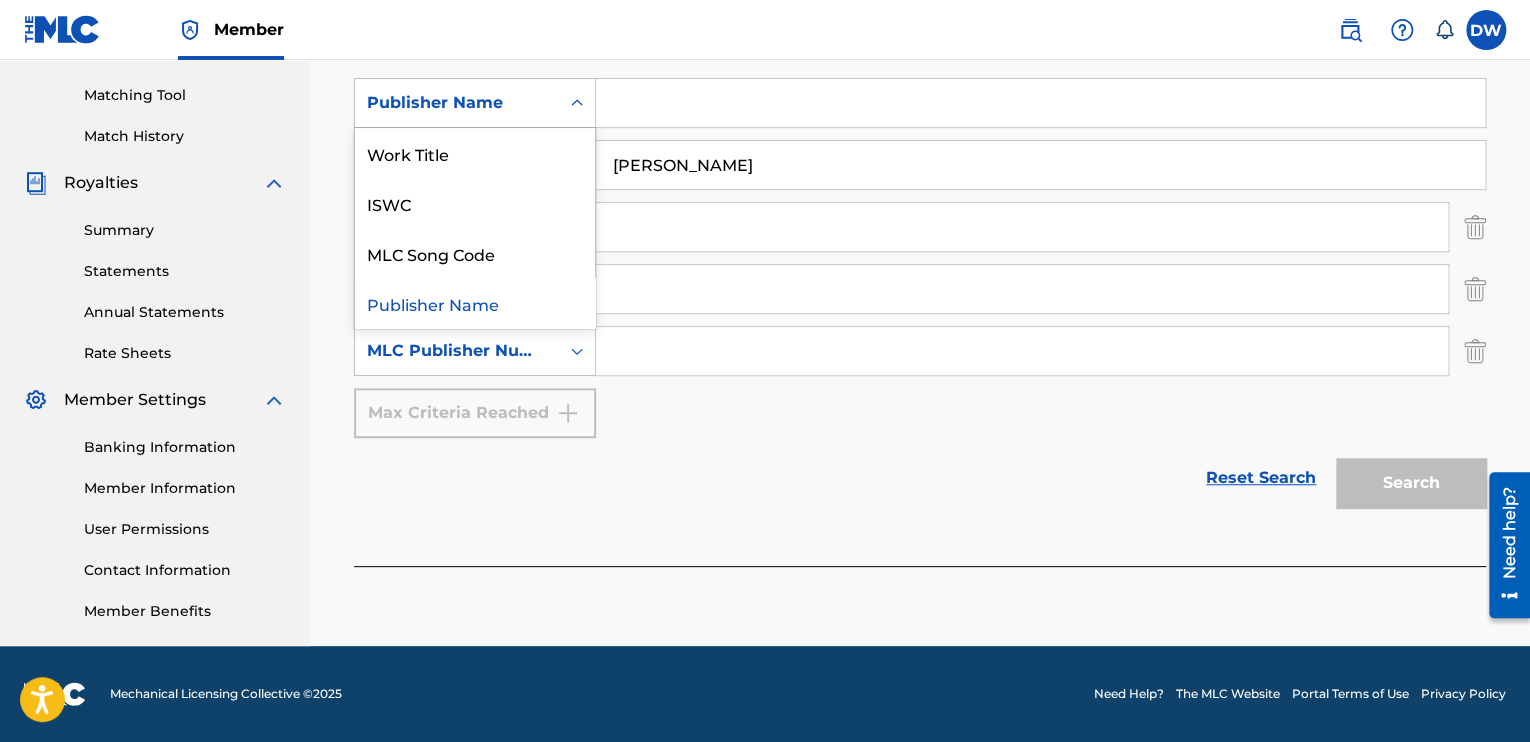 click at bounding box center (577, 103) 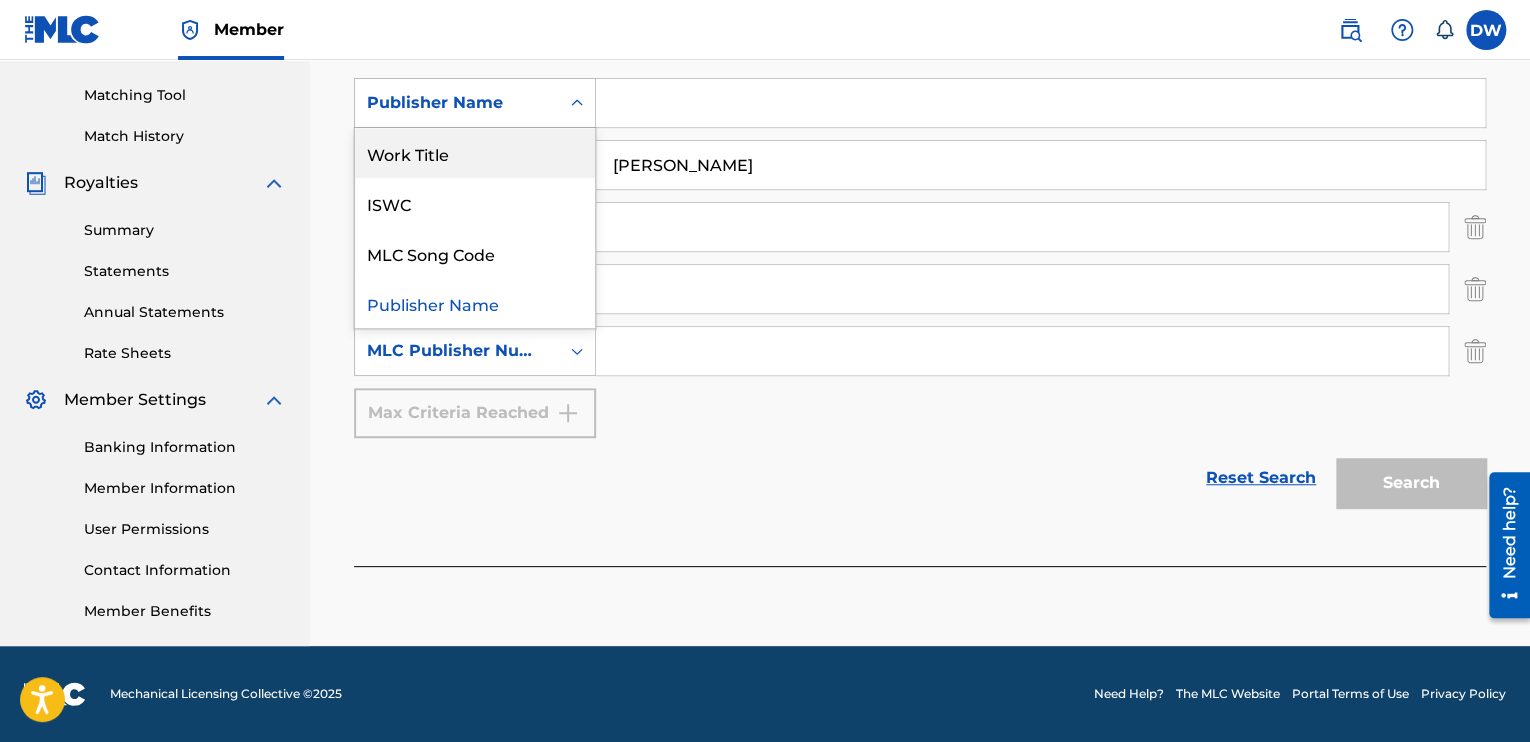 click on "Work Title" at bounding box center (475, 153) 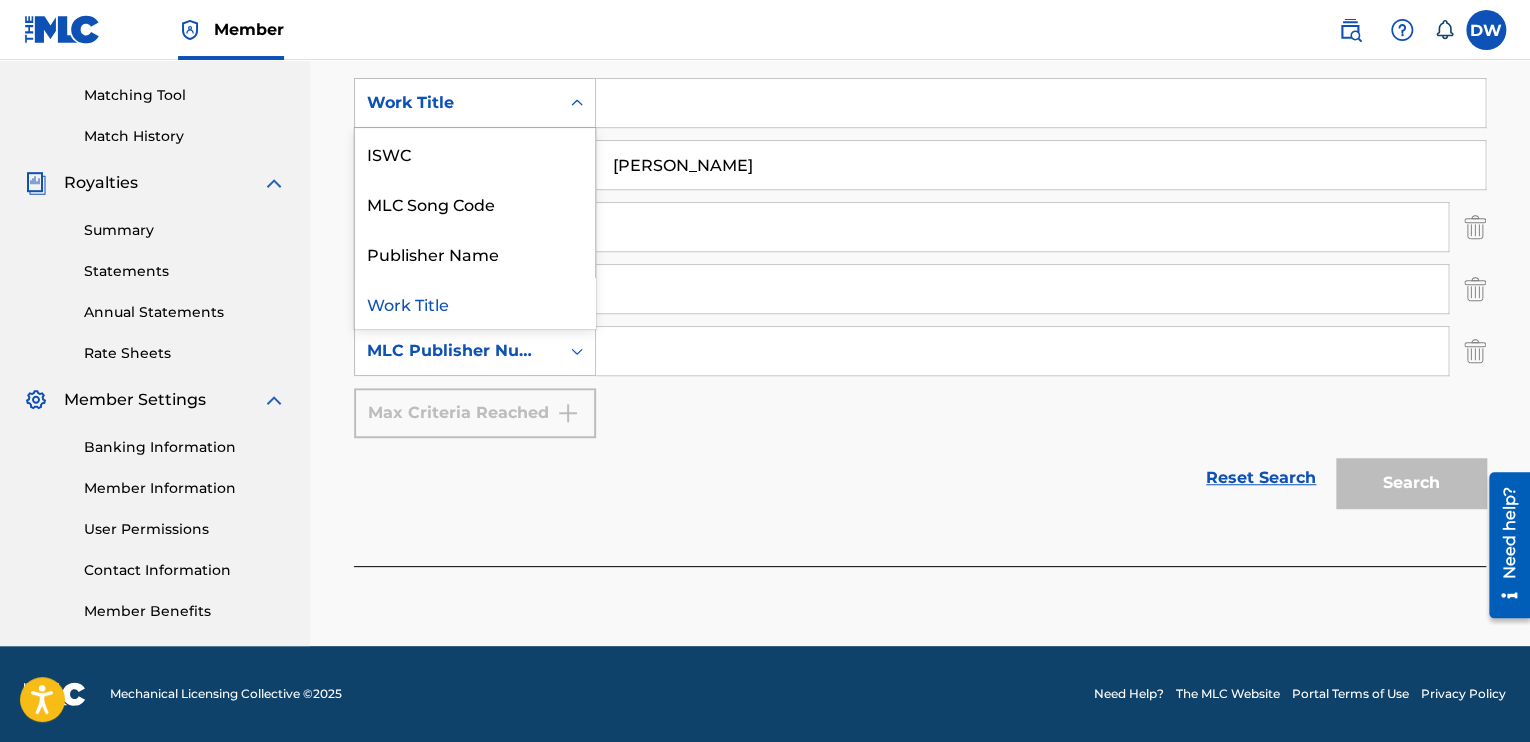 click on "Work Title" at bounding box center (457, 103) 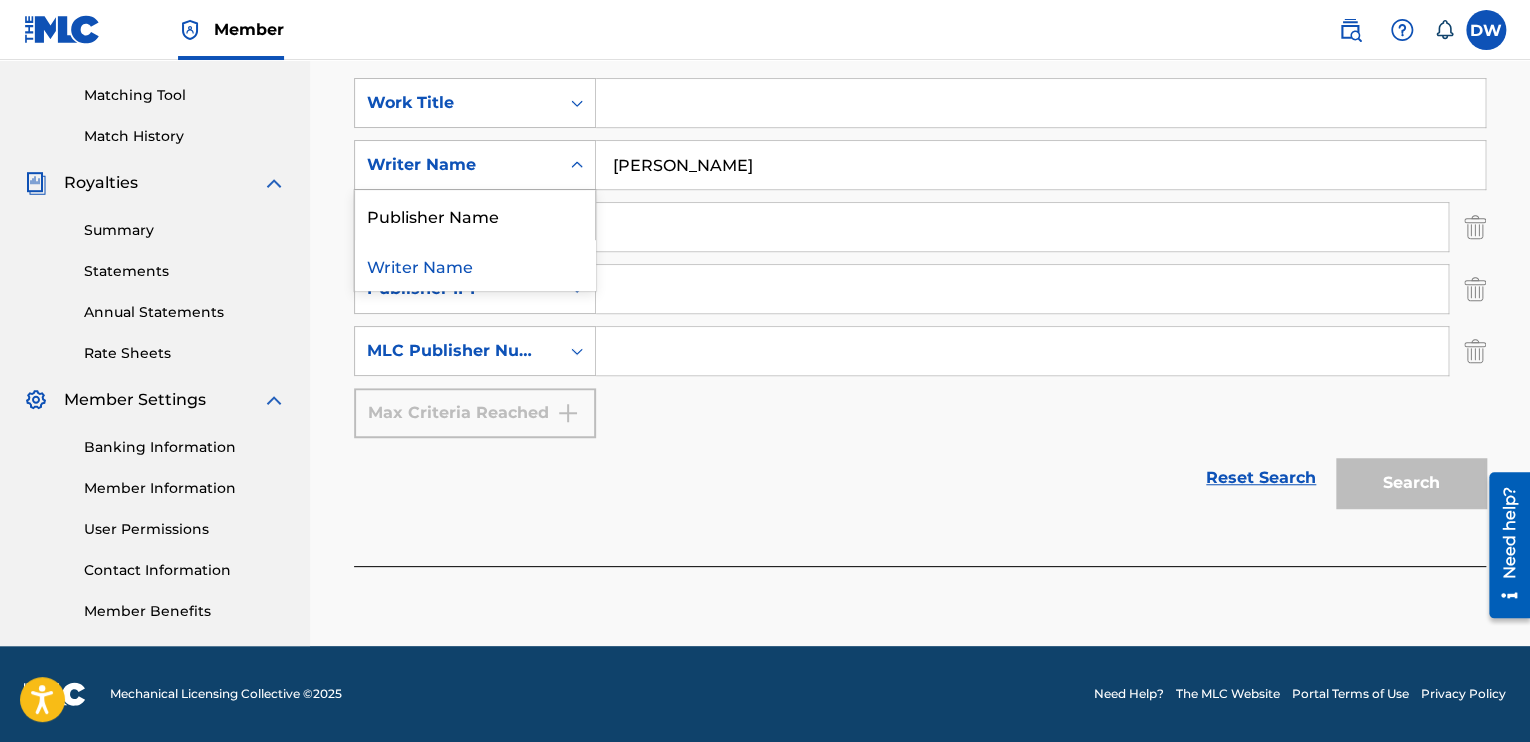 click 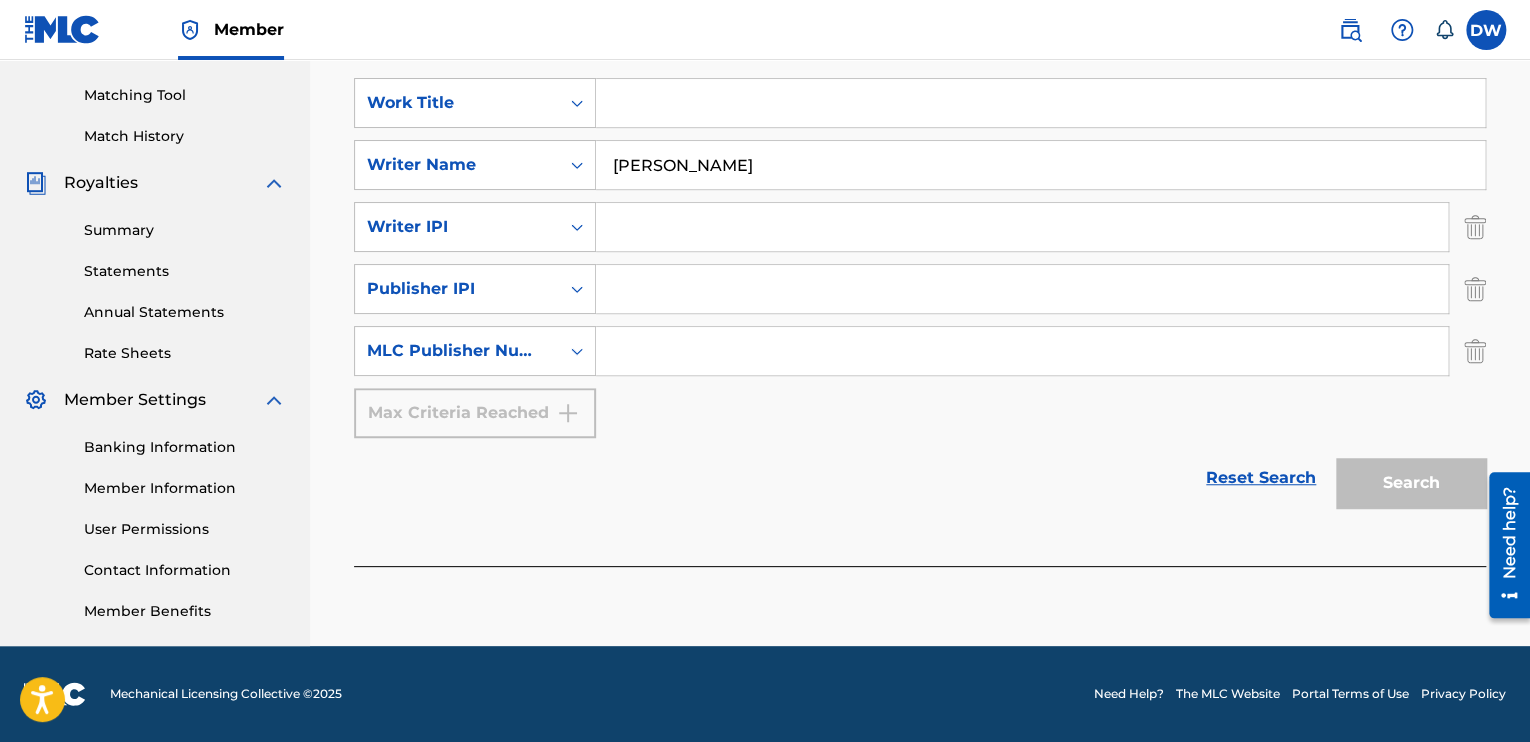 click 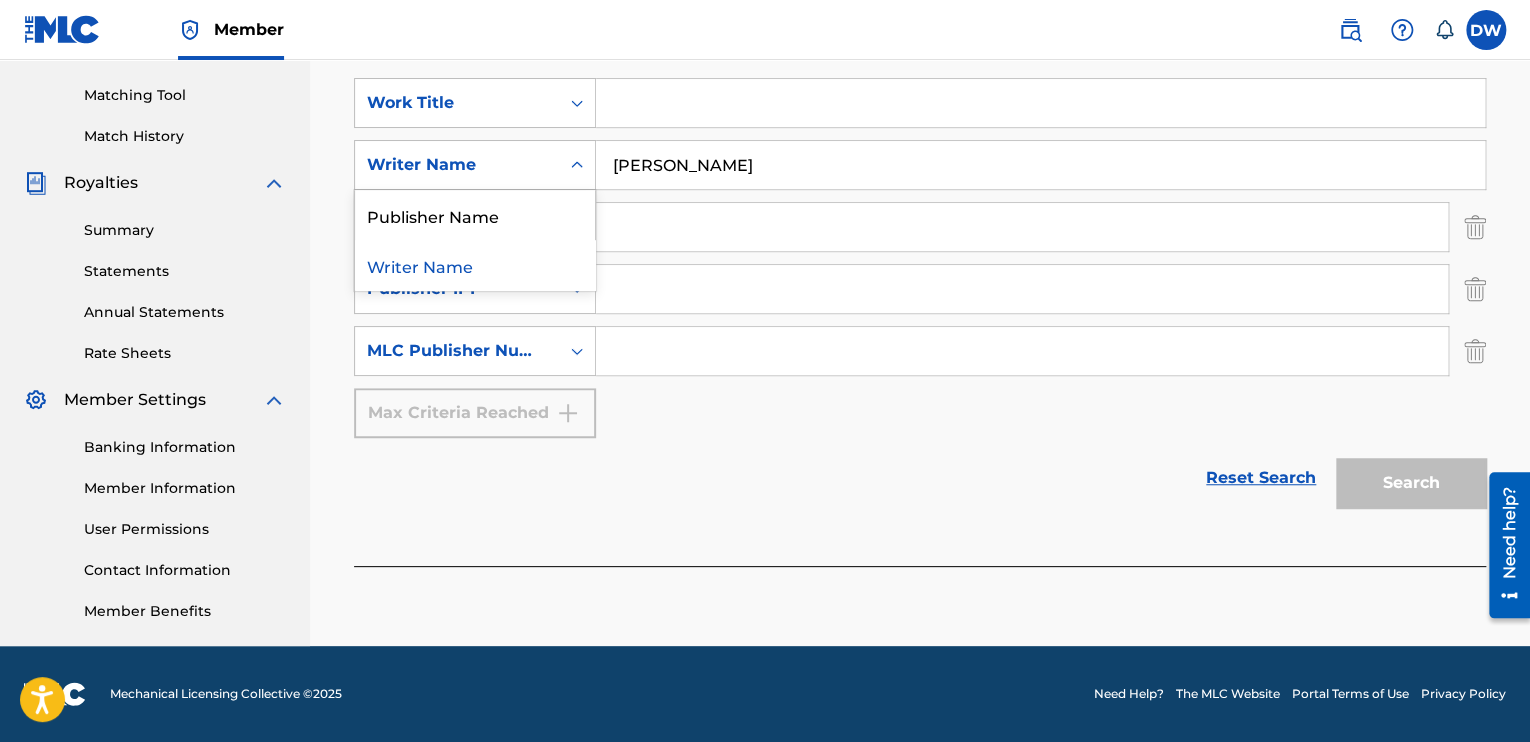 click 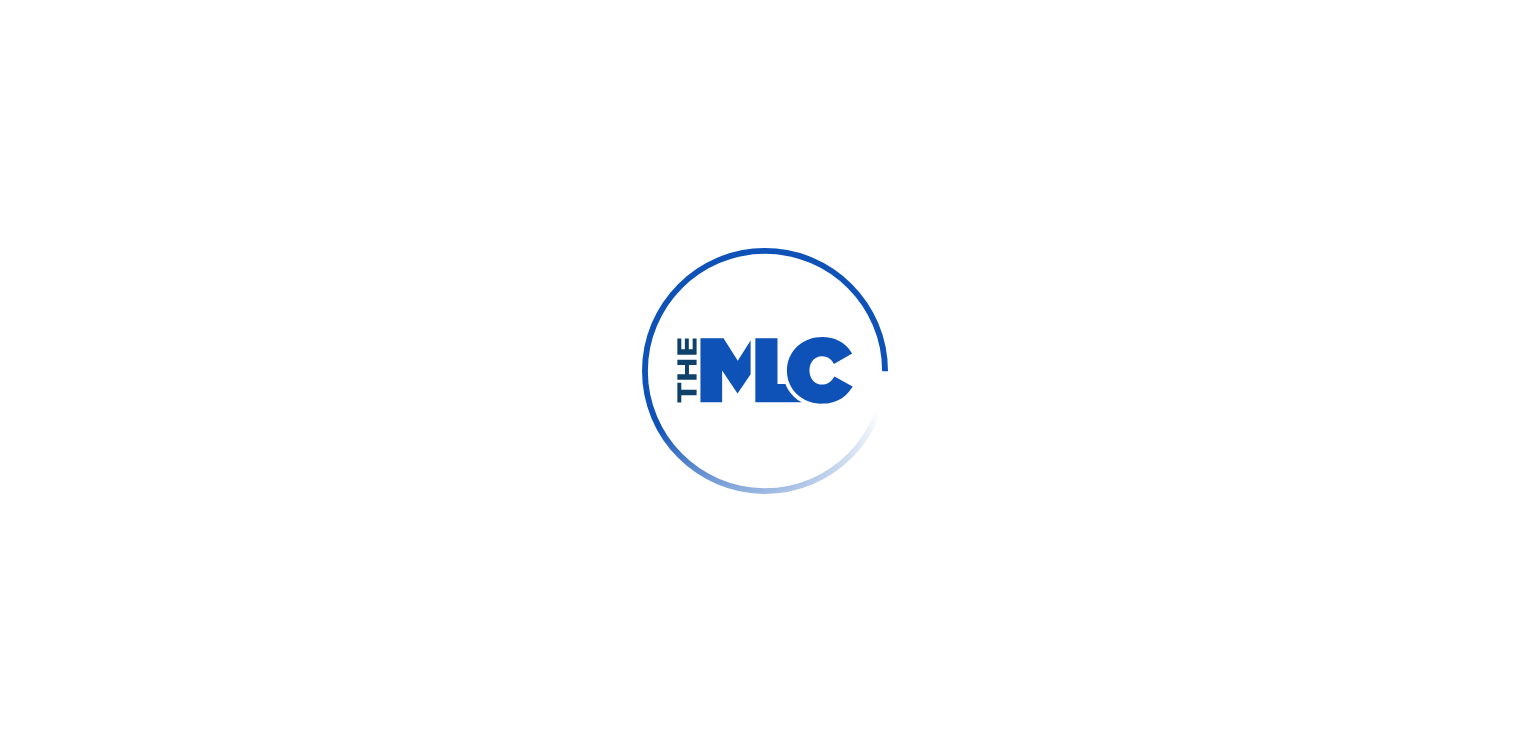 scroll, scrollTop: 0, scrollLeft: 0, axis: both 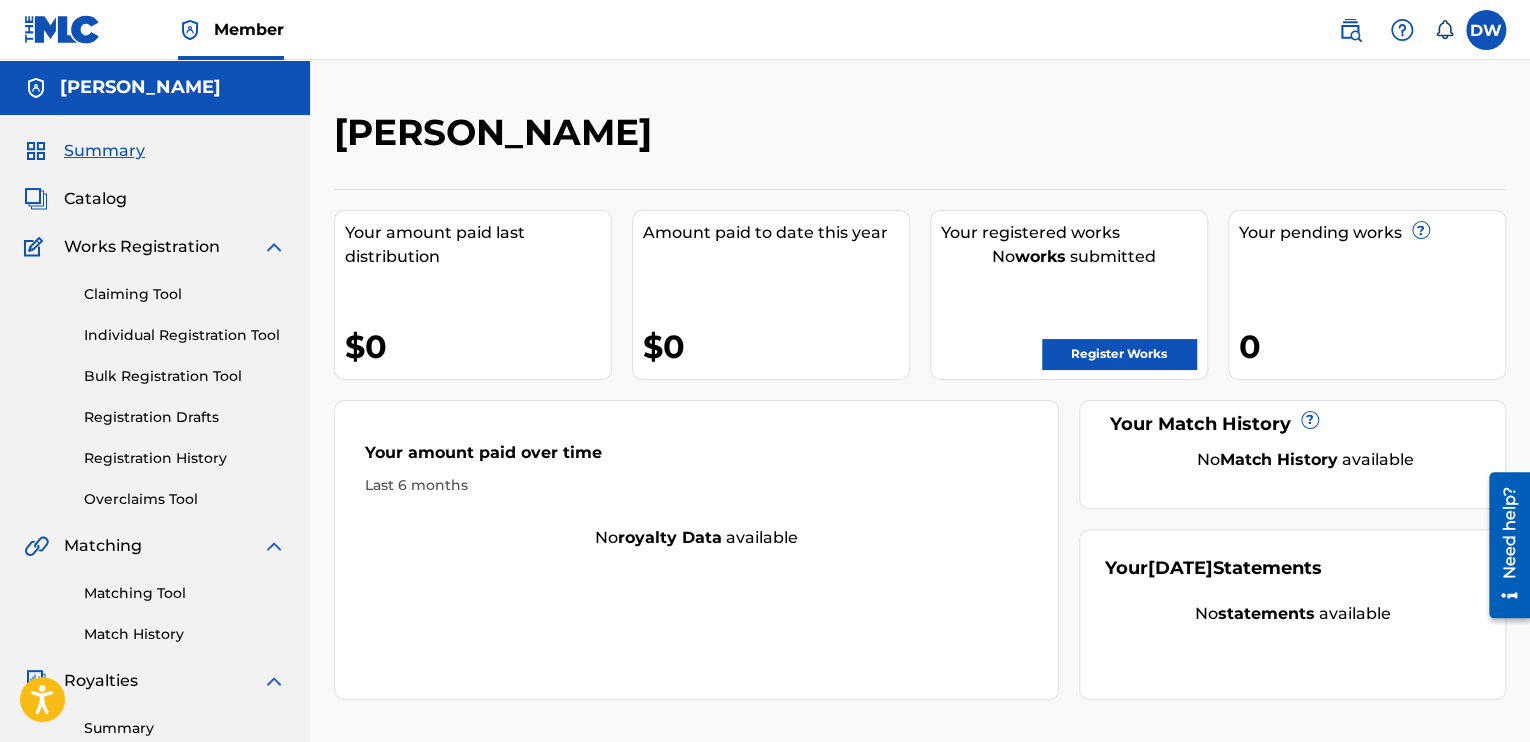 click on "Your amount paid over time Last 6 months No  royalty data   available" at bounding box center [696, 550] 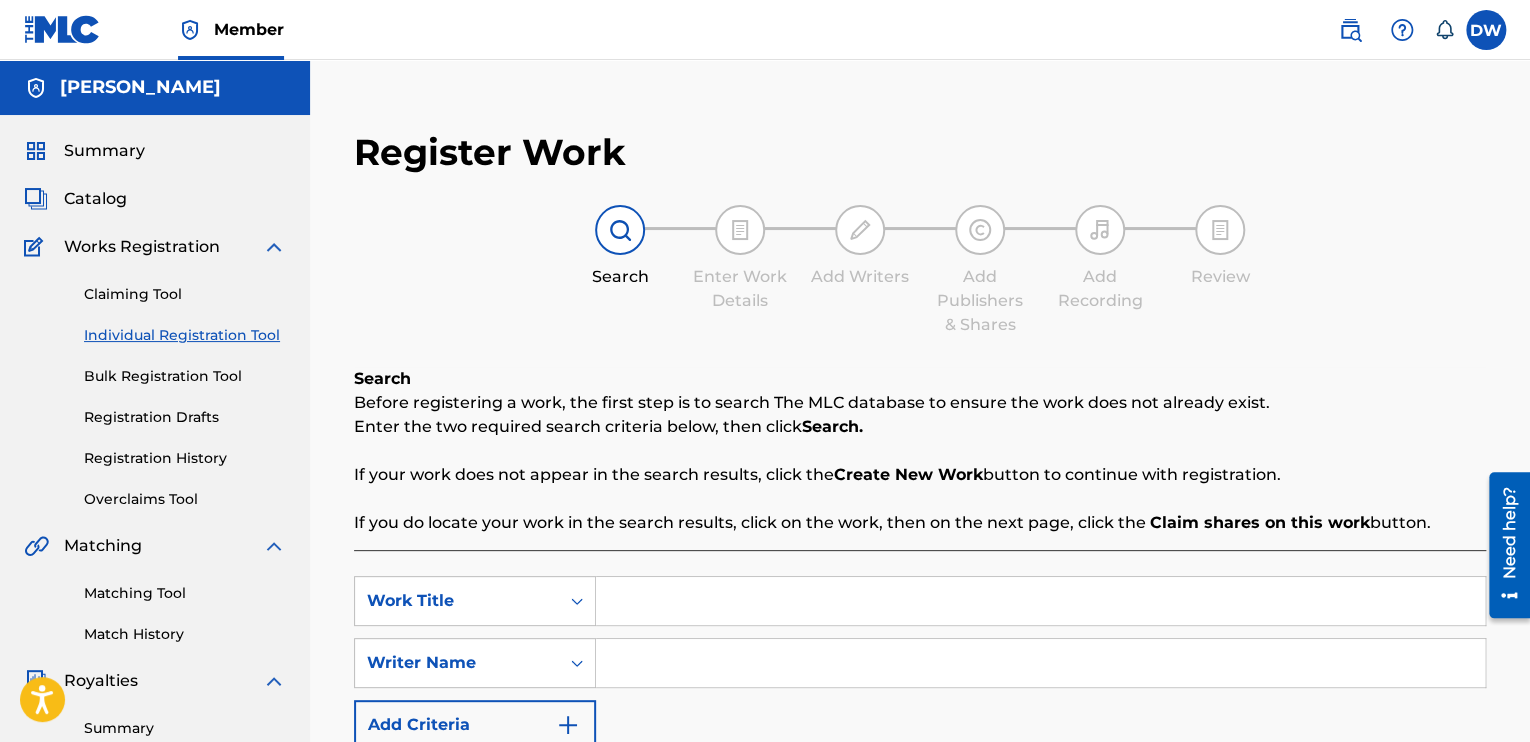 click on "Summary" at bounding box center (104, 151) 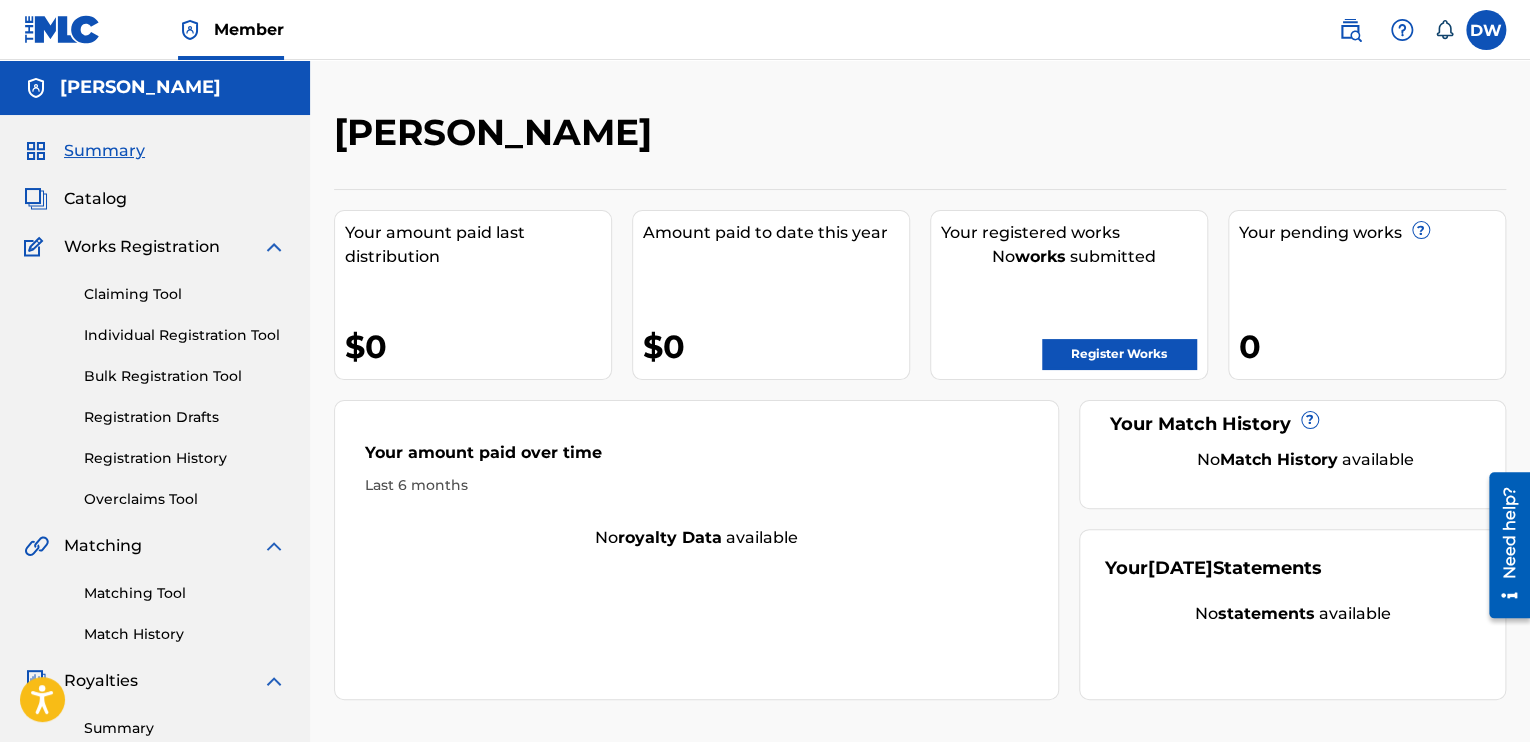 scroll, scrollTop: 498, scrollLeft: 0, axis: vertical 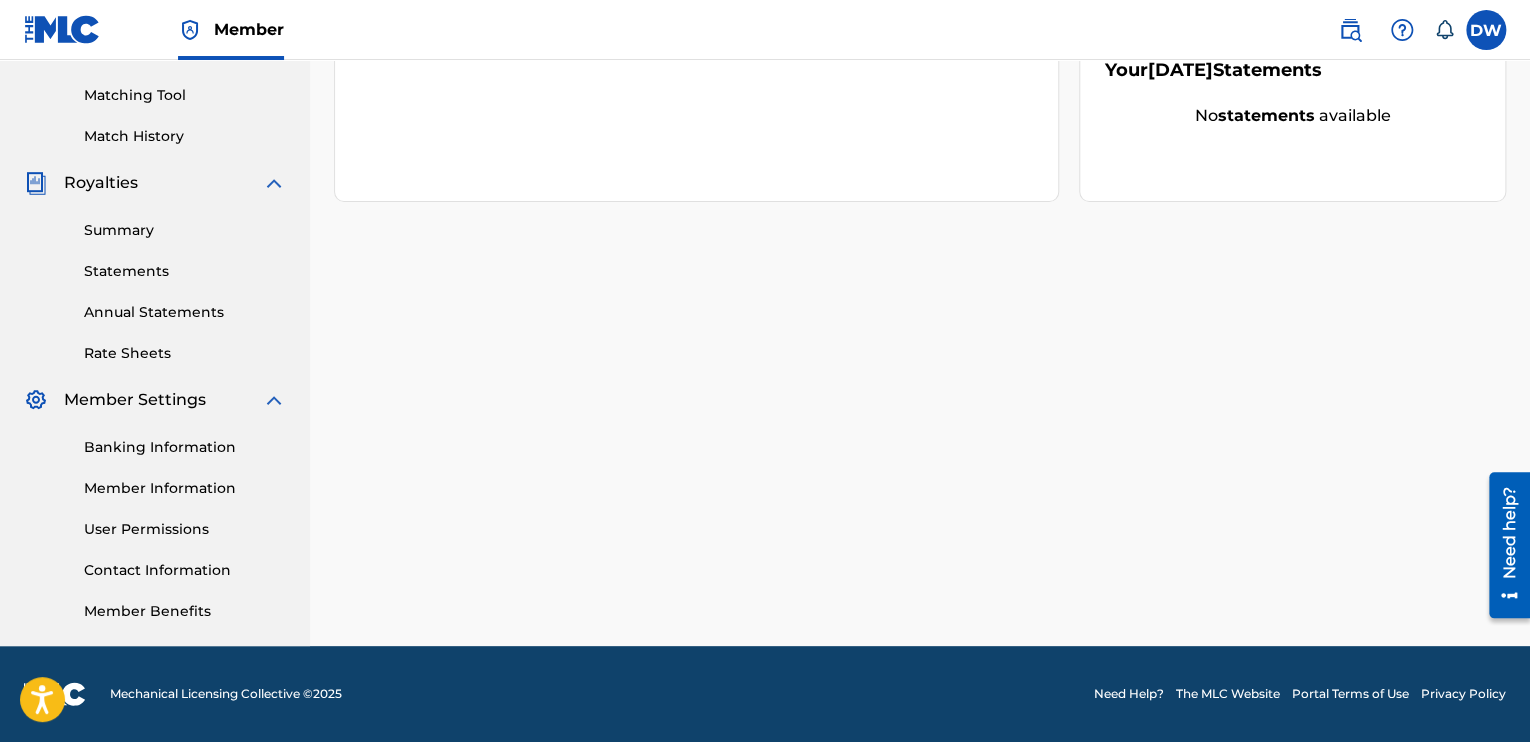 click on "Banking Information" at bounding box center [185, 447] 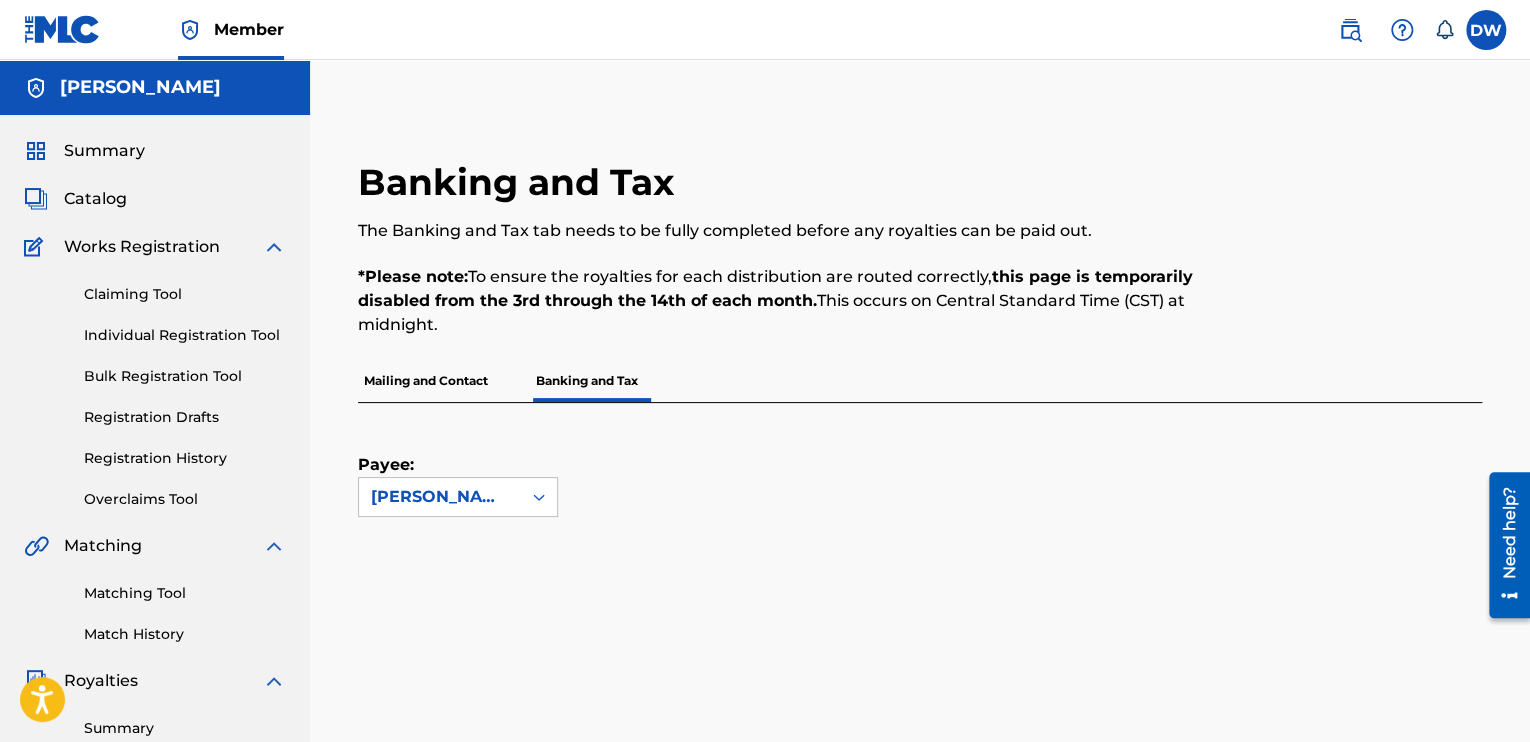 click on "Mailing and Contact" at bounding box center (426, 381) 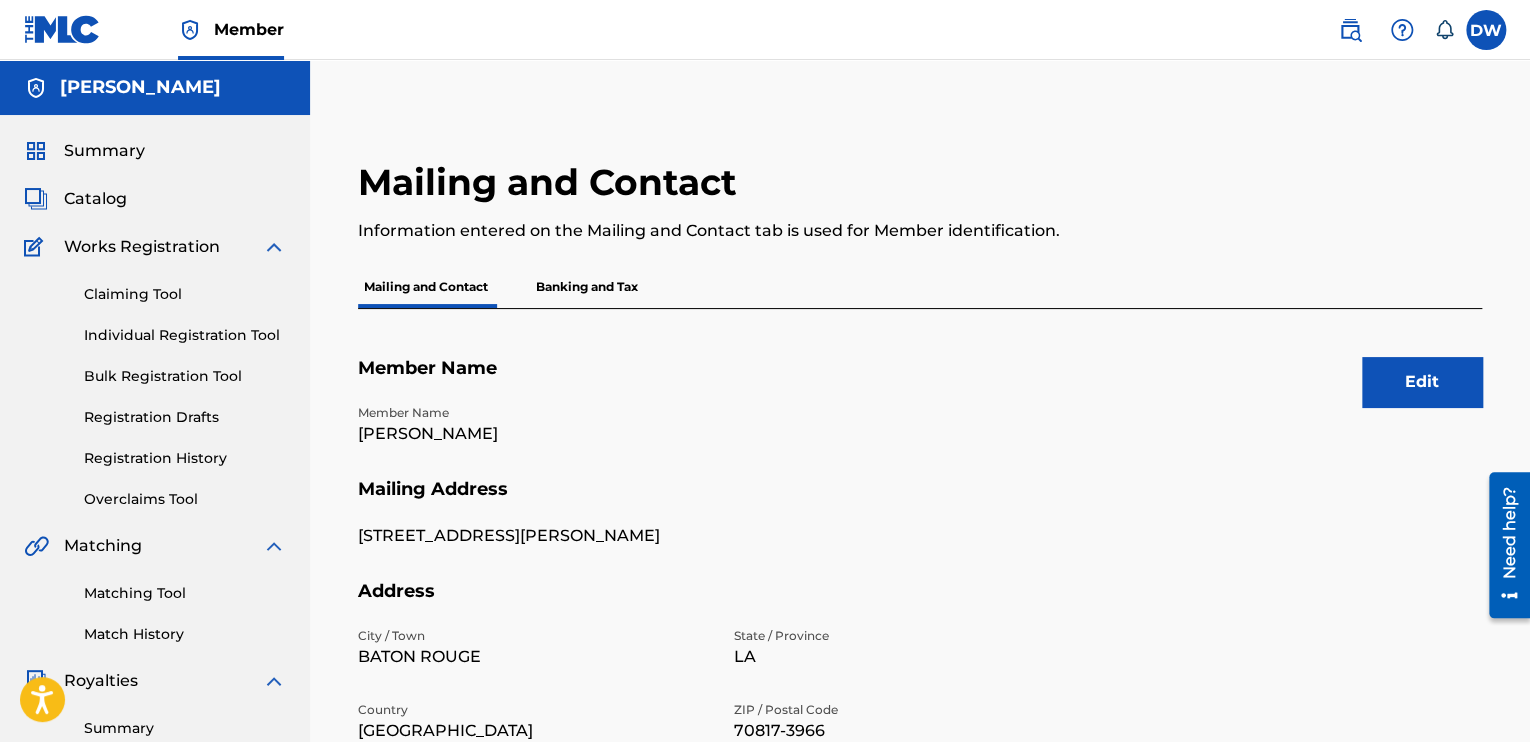 click on "Mailing and Contact  Information entered on the Mailing and Contact tab is used for Member identification.  Mailing and Contact Banking and Tax Edit Member Name  Member Name DELVIN WRIGHT Mailing Address 13909 bellacosa ave Address City / Town BATON ROUGE State / Province LA Country USA ZIP / Postal Code 70817-3966 Identifiers Publisher Account Number P639EK Publisher IPI Number ISNI Contact Information Phone Number +1-225-2418522 Email Address" at bounding box center (920, 627) 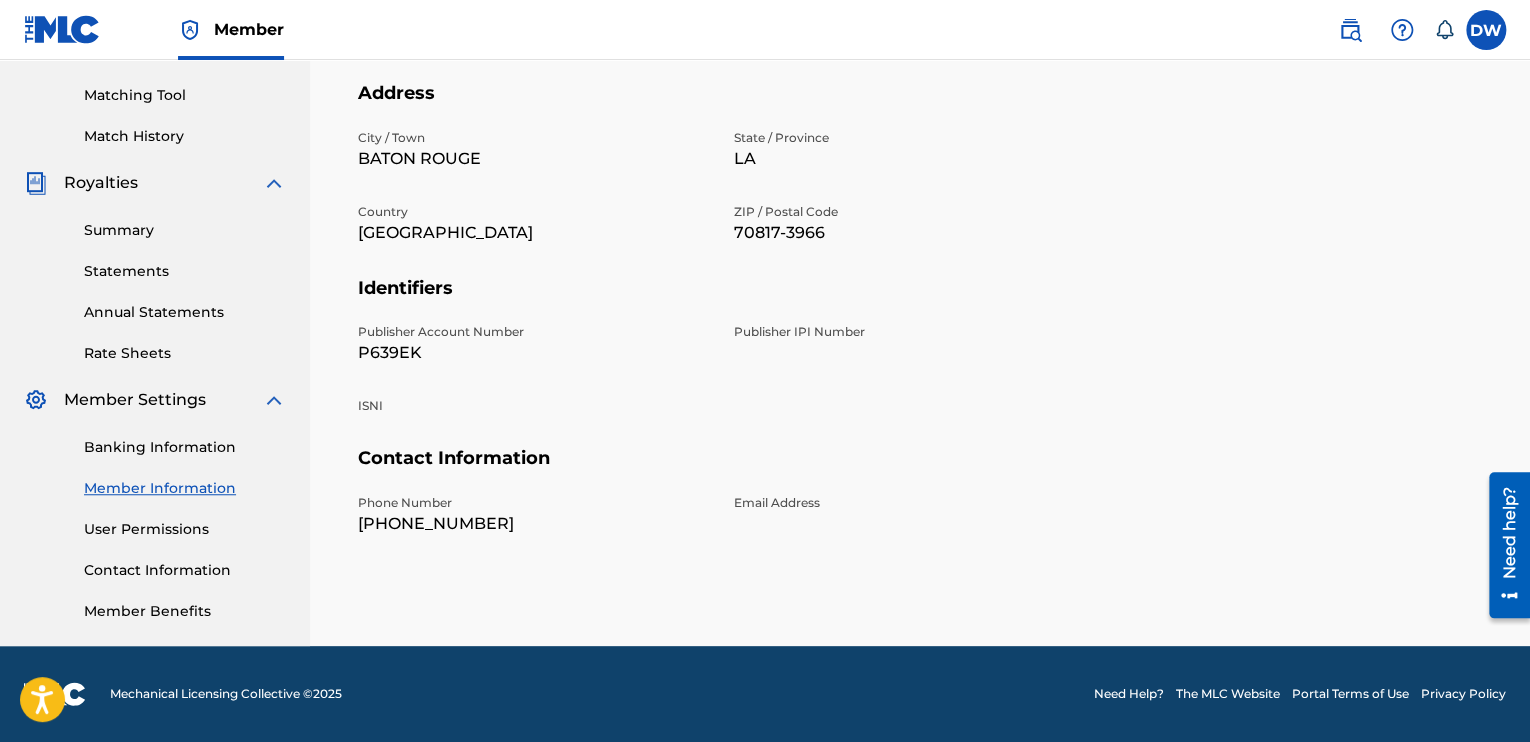 click on "Email Address" at bounding box center [910, 515] 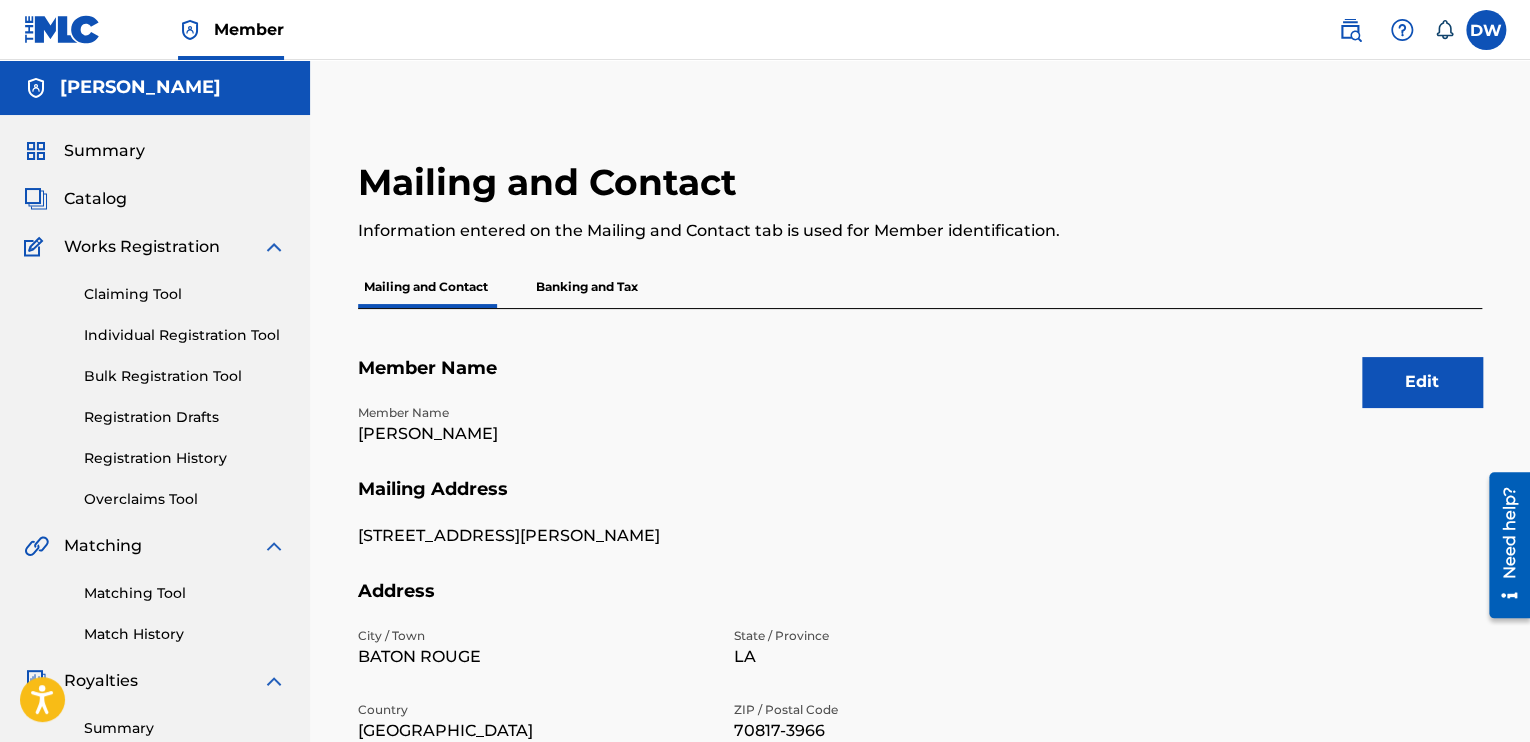 click on "Edit" at bounding box center (1422, 382) 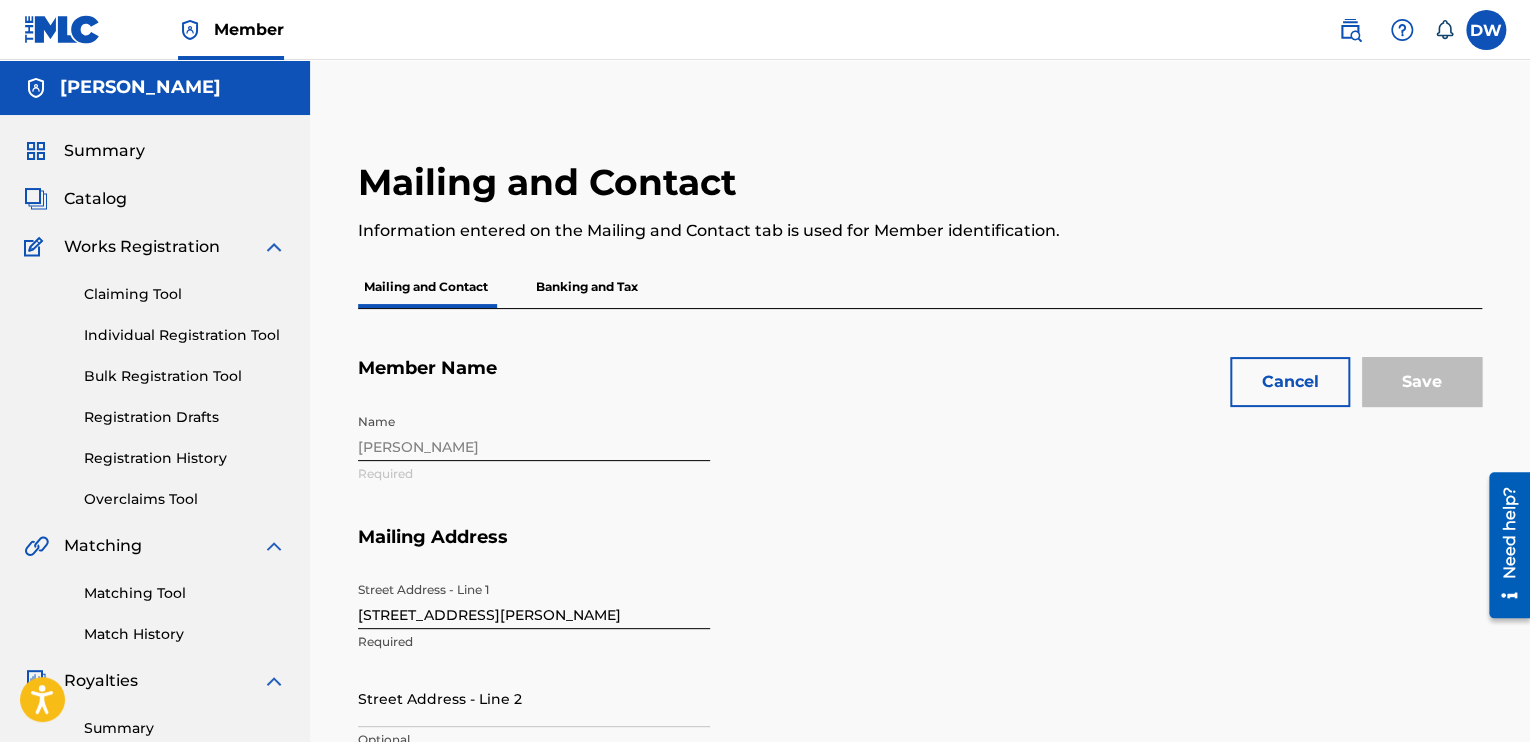 click on "Mailing and Contact  Information entered on the Mailing and Contact tab is used for Member identification.  Mailing and Contact Banking and Tax Cancel Save Member Name  Name DELVIN WRIGHT Required Mailing Address Street Address - Line 1 13909 bellacosa ave Required Street Address - Line 2 Optional Street Address - Line 3 Optional Address City / Town BATON ROUGE Required Country United States Required State / Province Louisiana Required ZIP / Postal Code 70817-3966 Required Identifiers Publisher Account Number P639EK Optional Publisher IPI Number Optional ? ISNI Optional Contact Information Phone Number US, CA +1 Country Required 225 Area 2418522 Number Required Email Address Required" at bounding box center [920, 876] 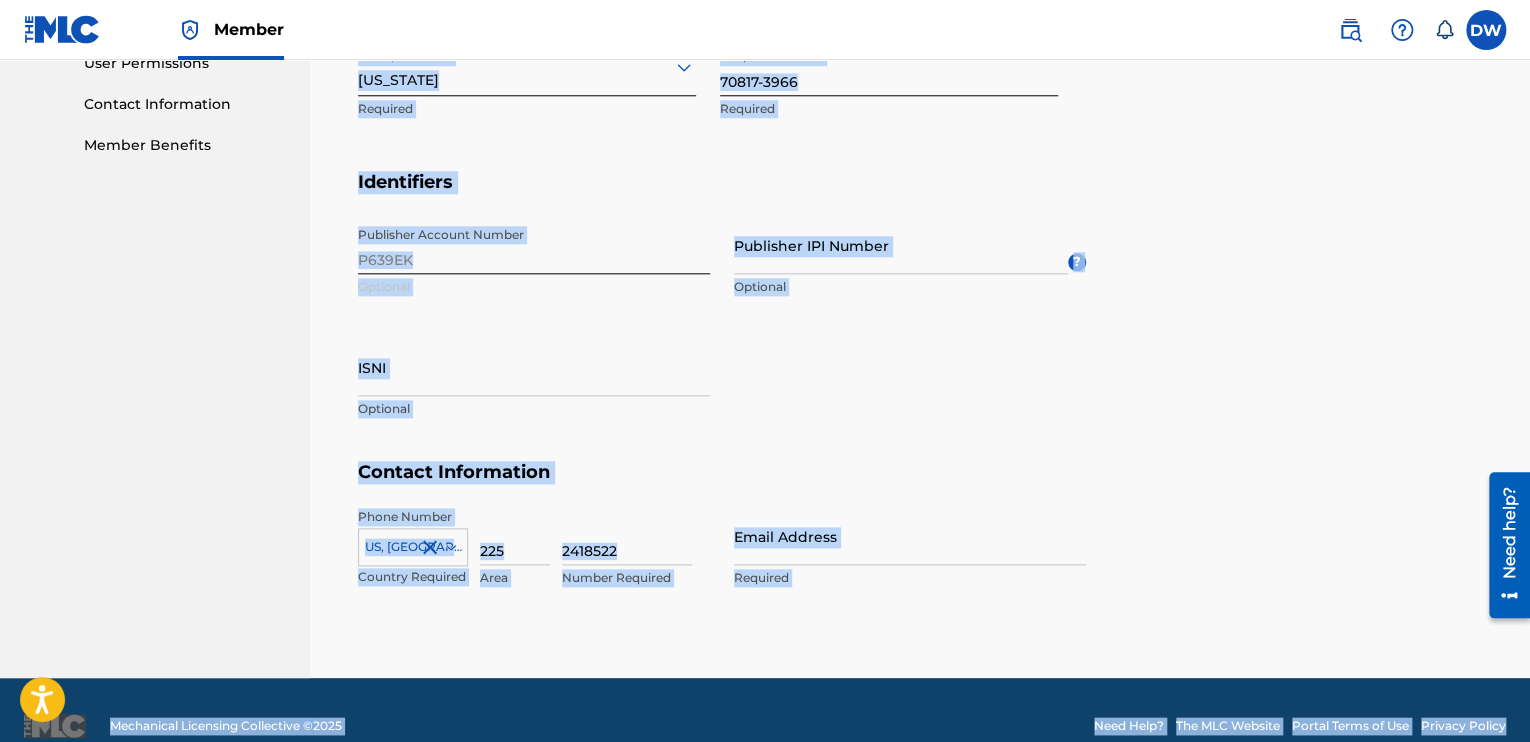 scroll, scrollTop: 996, scrollLeft: 0, axis: vertical 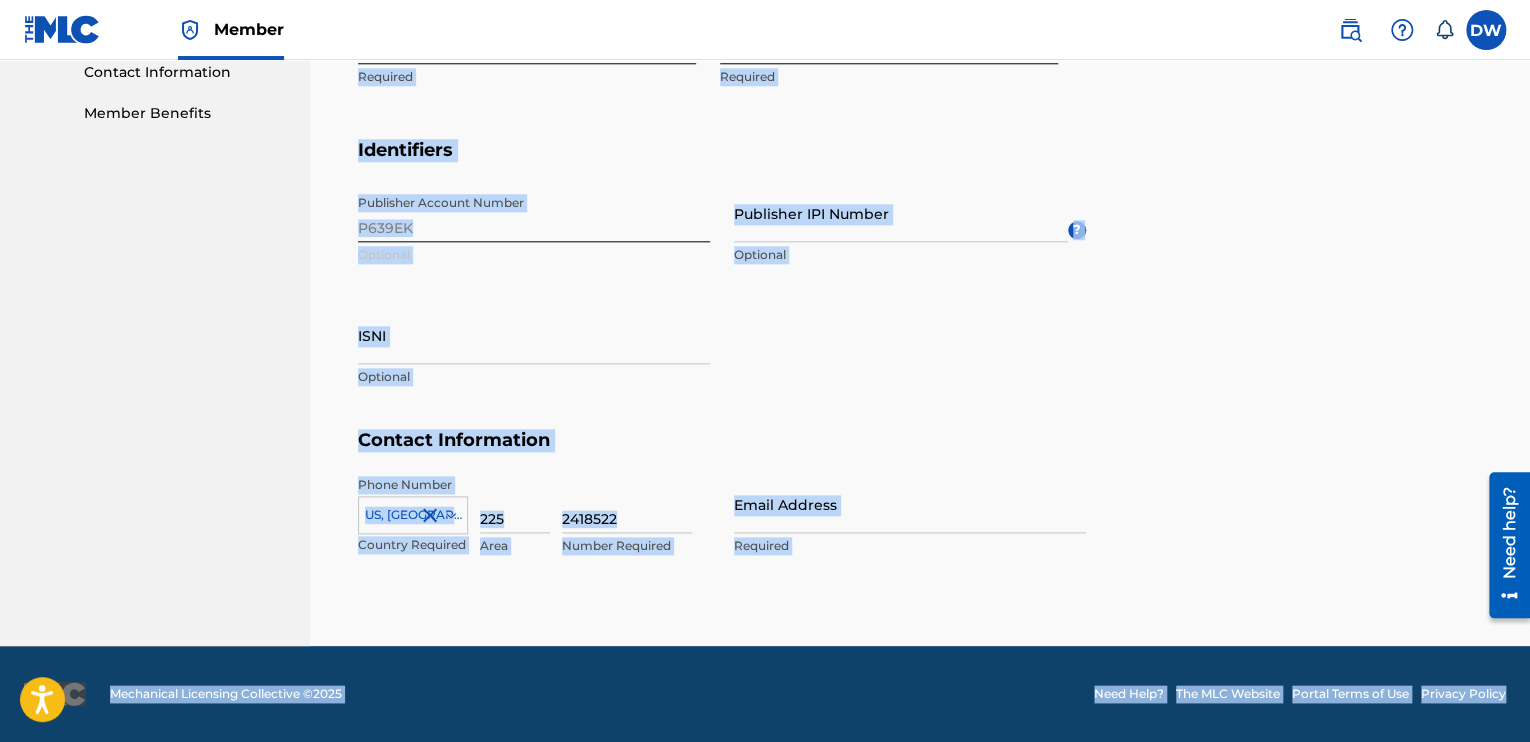 click on "Accessibility Screen-Reader Guide, Feedback, and Issue Reporting | New window Member DW DW Delvin   Wright dellwright9@gmail.com Notification Preferences Profile Log out DELVIN WRIGHT Summary Catalog Works Registration Claiming Tool Individual Registration Tool Bulk Registration Tool Registration Drafts Registration History Overclaims Tool Matching Matching Tool Match History Royalties Summary Statements Annual Statements Rate Sheets Member Settings Banking Information Member Information User Permissions Contact Information Member Benefits Mailing and Contact  Information entered on the Mailing and Contact tab is used for Member identification.  Mailing and Contact Banking and Tax Cancel Save Member Name  Name DELVIN WRIGHT Required Mailing Address Street Address - Line 1 13909 bellacosa ave Required Street Address - Line 2 Optional Street Address - Line 3 Optional Address City / Town BATON ROUGE Required Country United States Required State / Province Louisiana Required ZIP / Postal Code 70817-3966 Required" at bounding box center [765, -625] 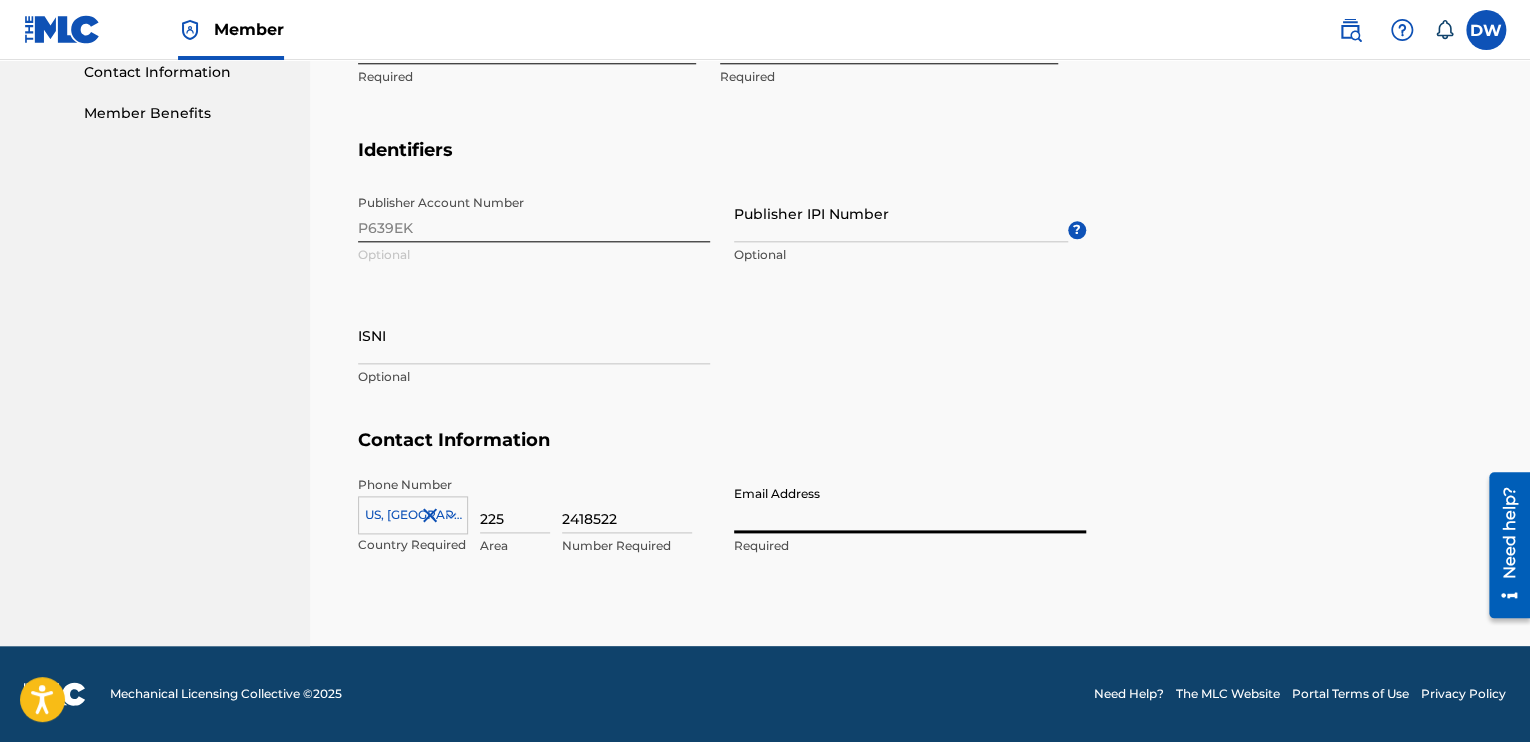 click on "Email Address" at bounding box center [910, 504] 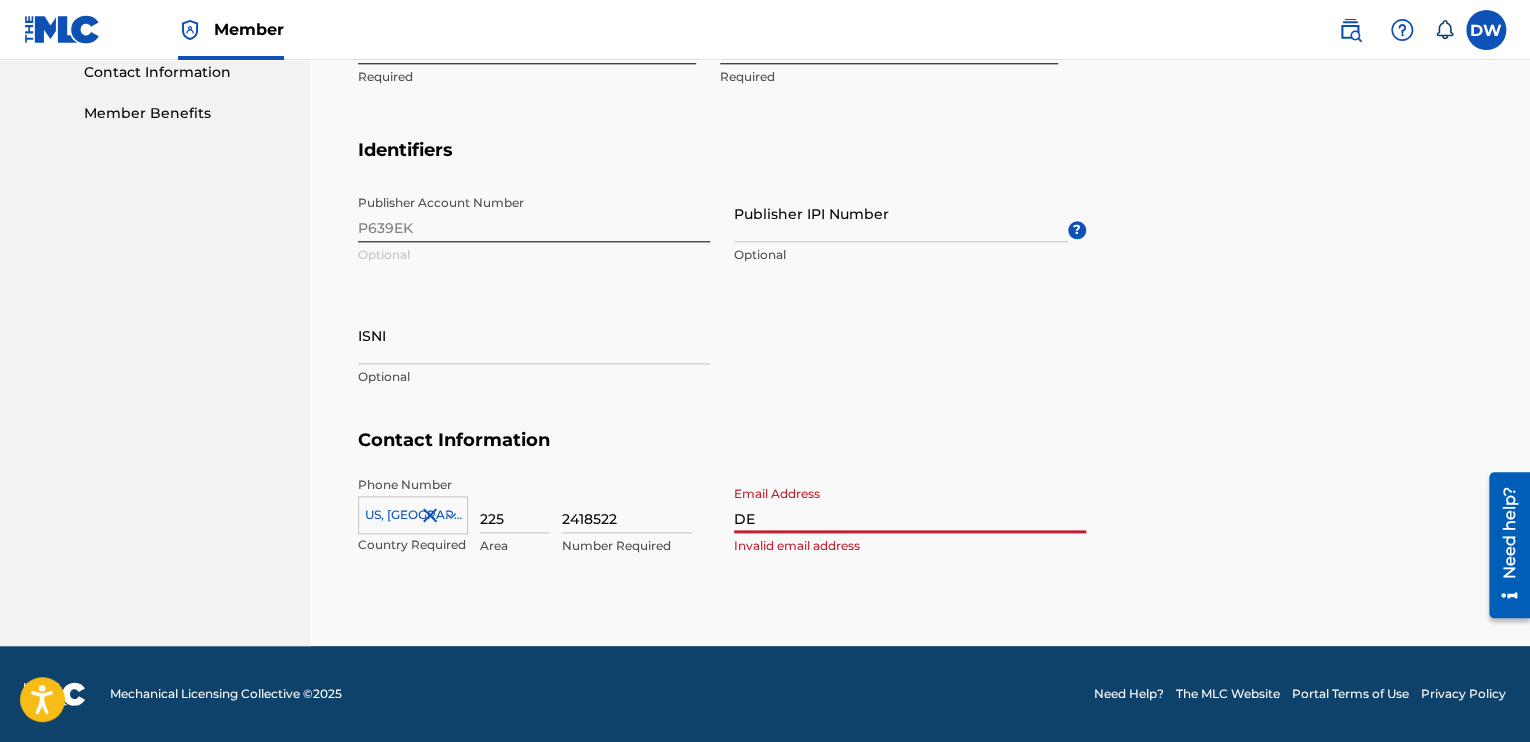 type on "D" 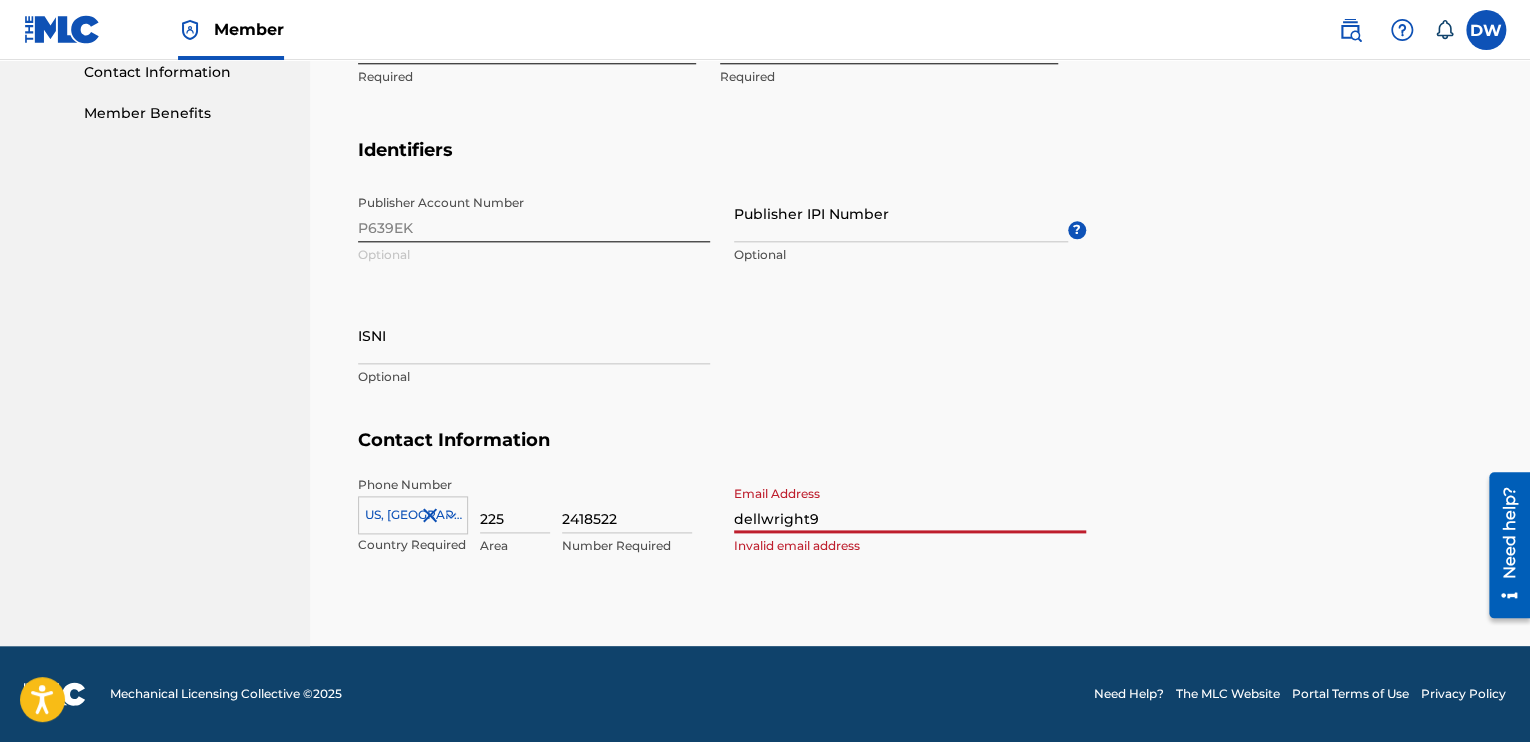 type on "[EMAIL_ADDRESS][DOMAIN_NAME]" 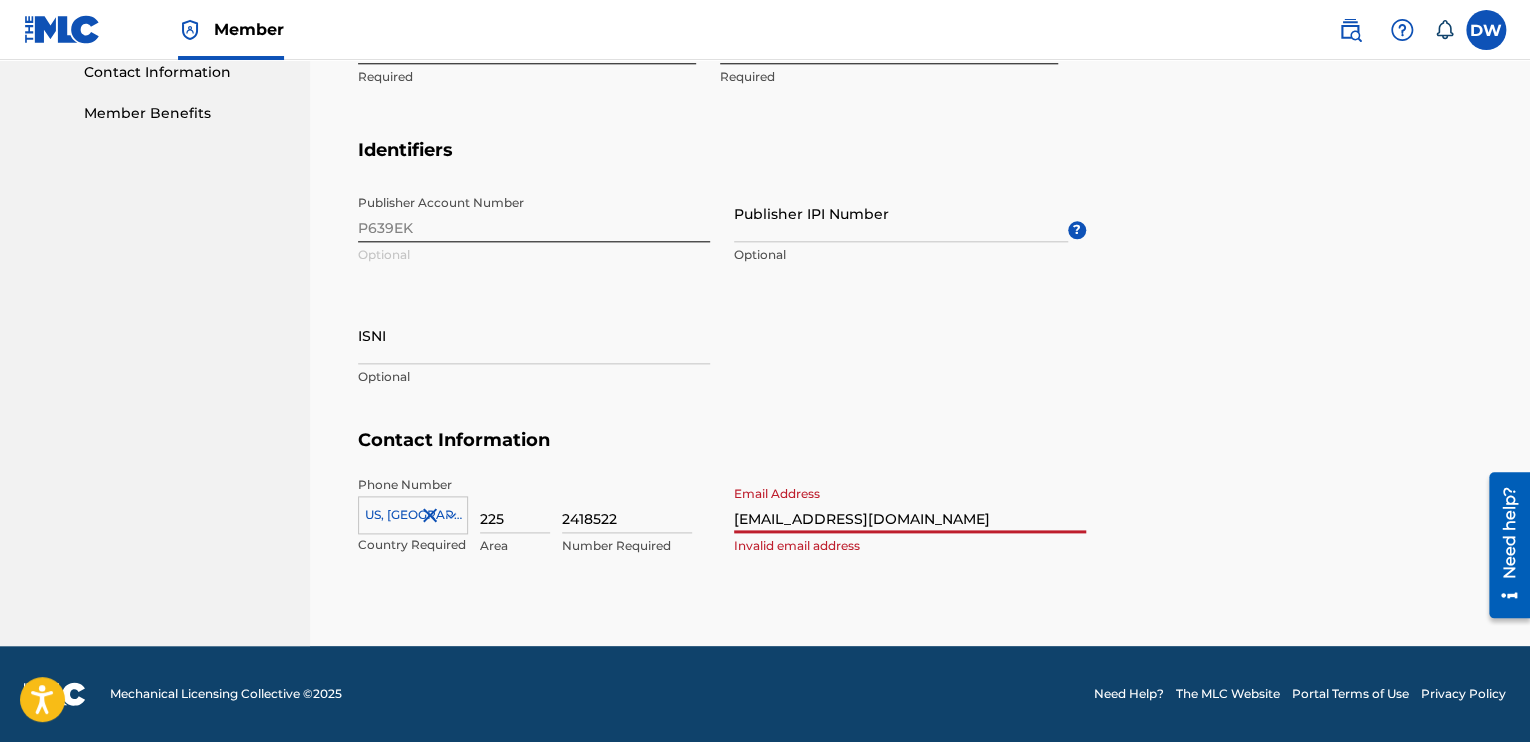 type on "N/A" 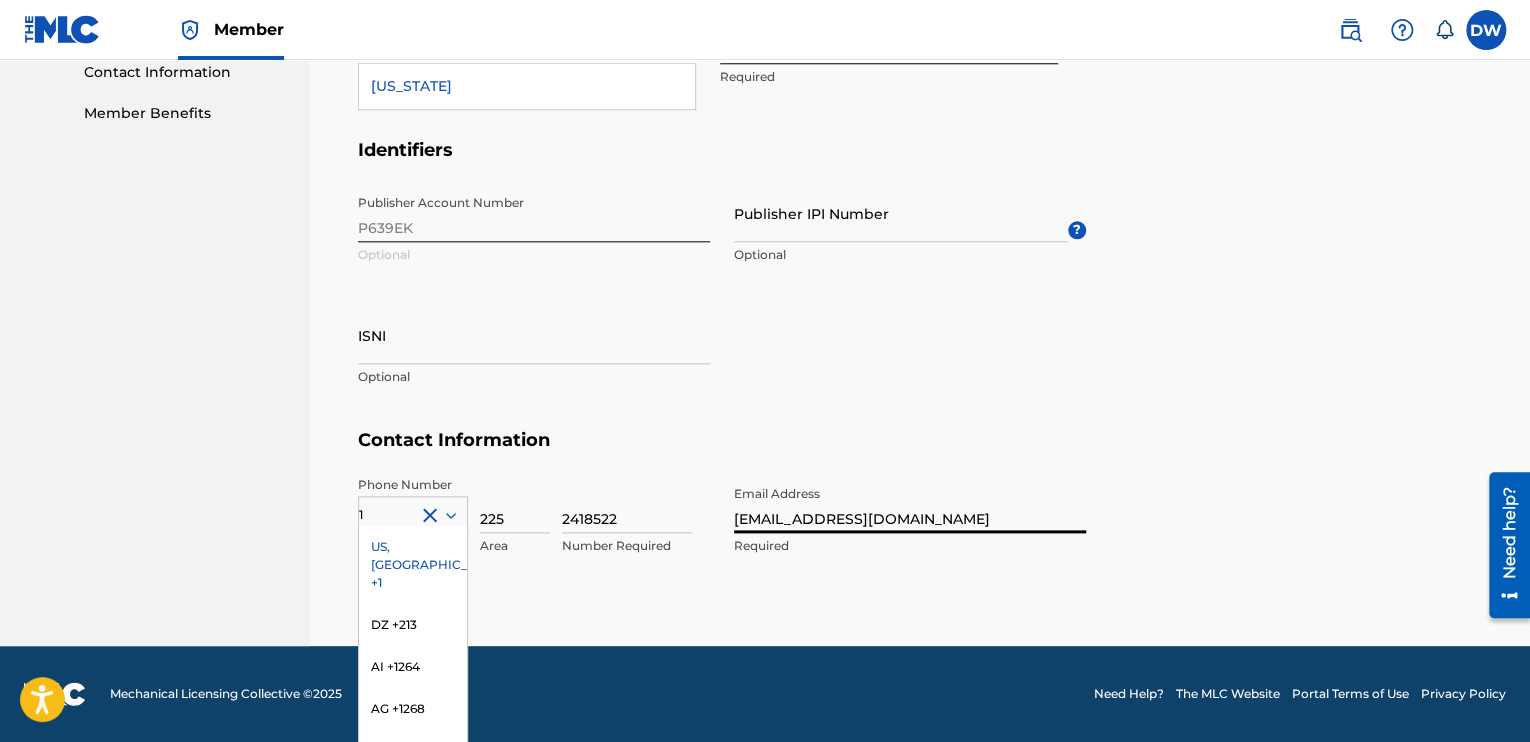 scroll, scrollTop: 1080, scrollLeft: 0, axis: vertical 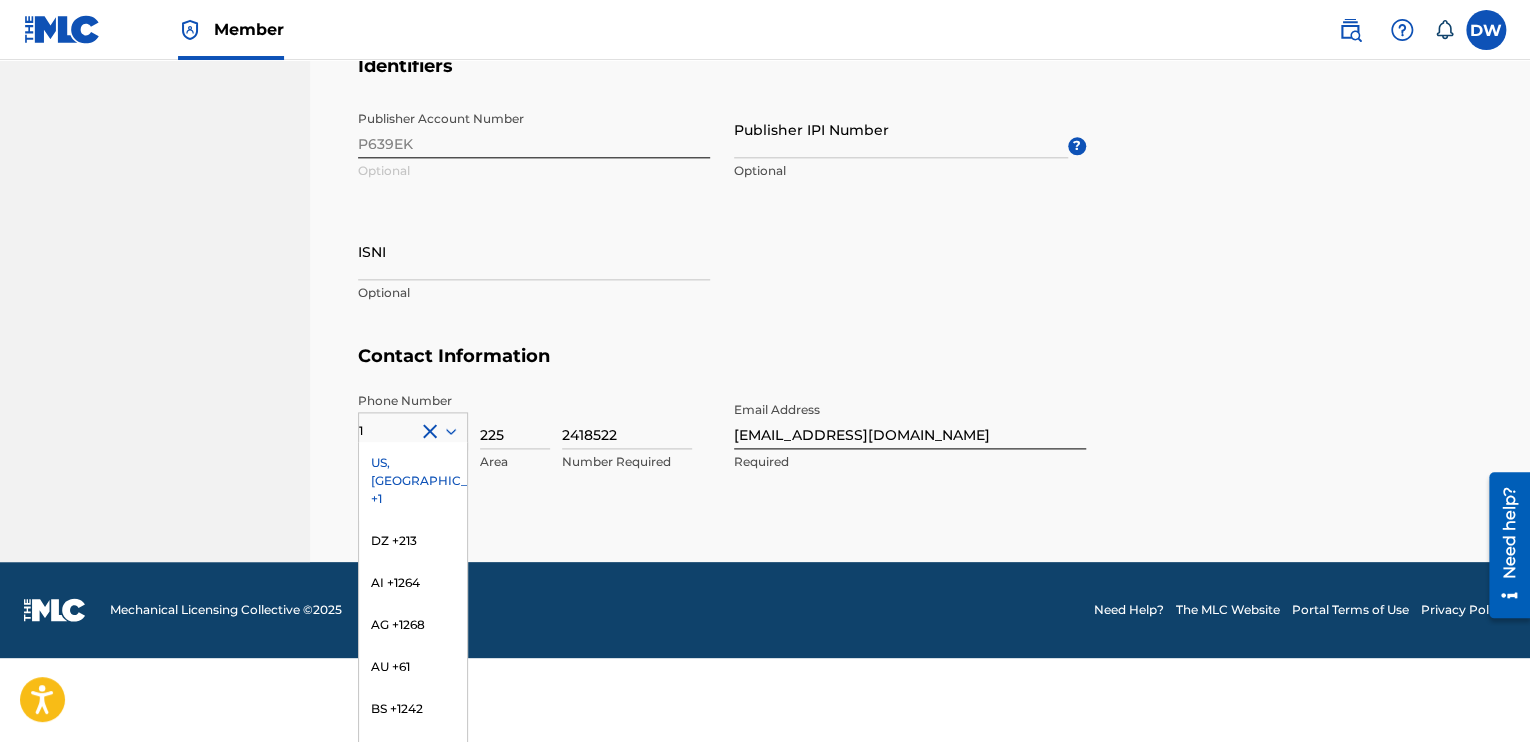 click on "Contact Information" at bounding box center (920, 368) 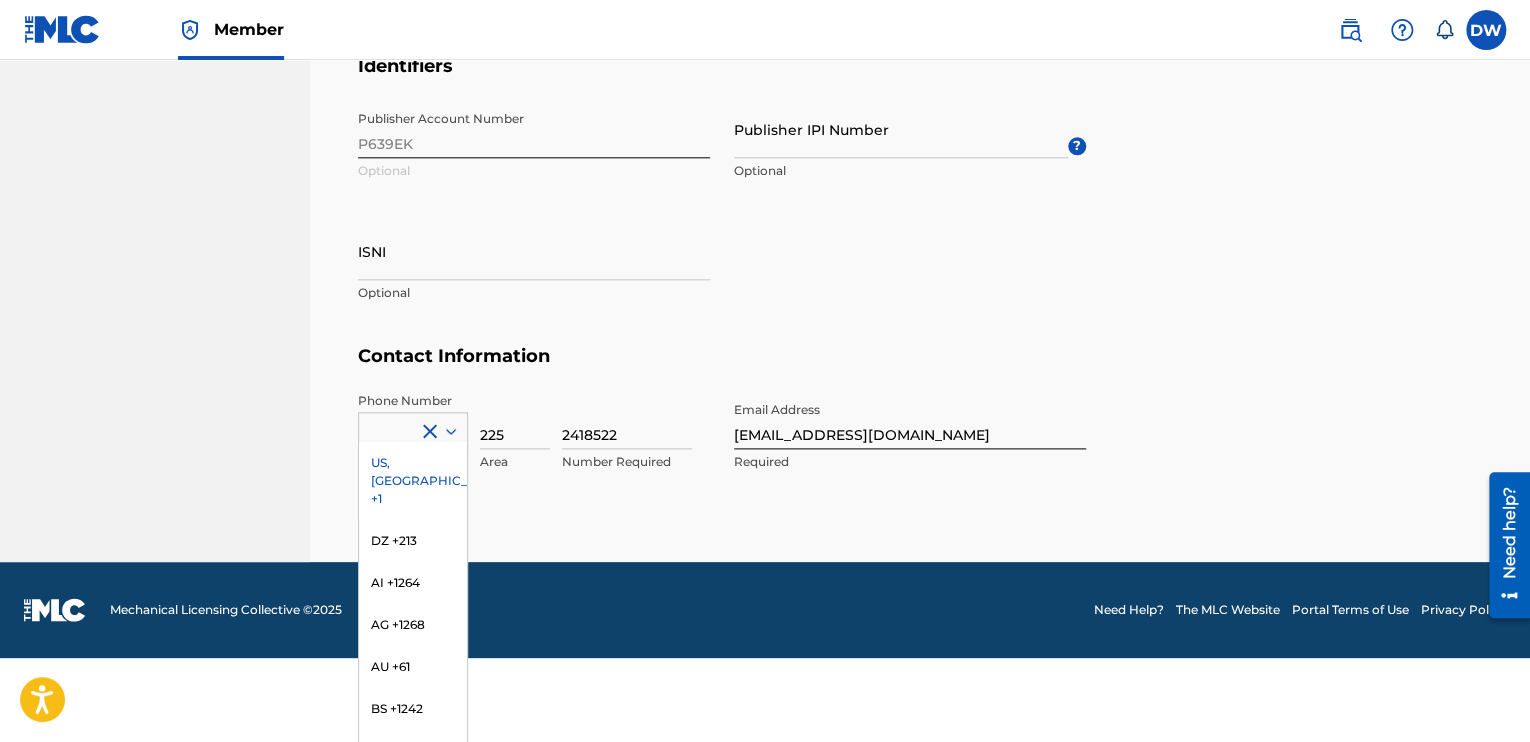 scroll, scrollTop: 996, scrollLeft: 0, axis: vertical 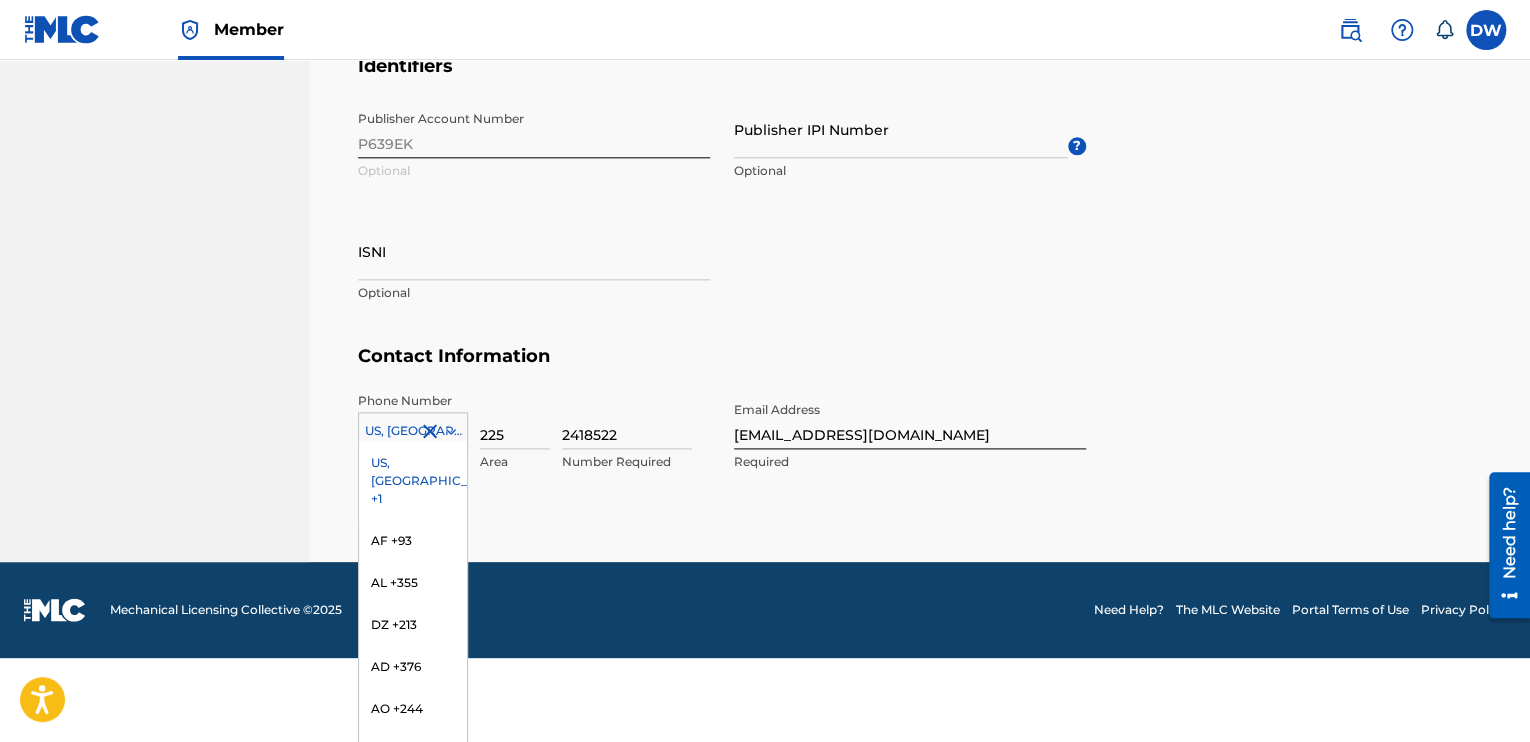 click on "US, CA +1" at bounding box center (413, 481) 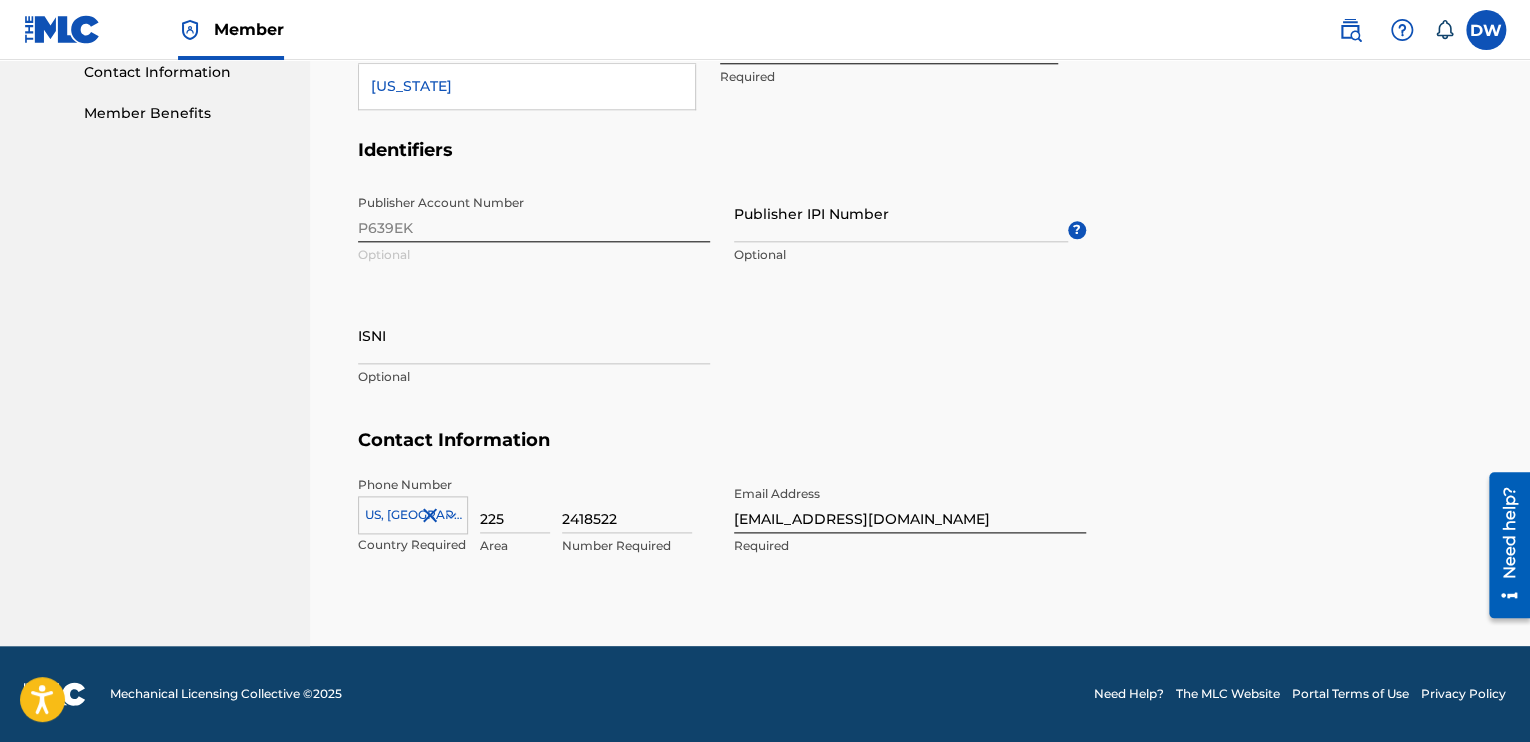 scroll, scrollTop: 347, scrollLeft: 0, axis: vertical 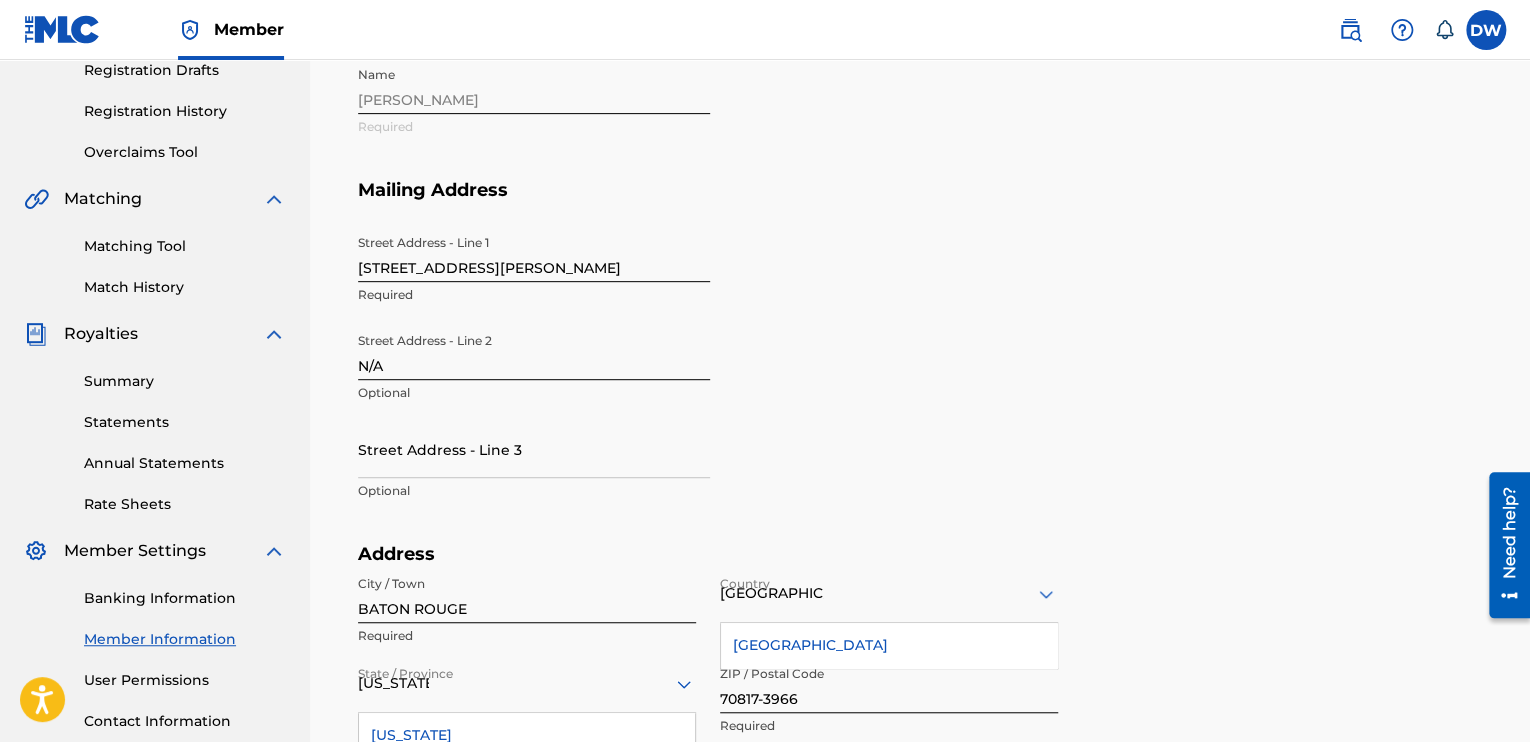 click on "Mailing Address Street Address - Line 1 13909 bellacosa ave Required Street Address - Line 2 N/A Optional Street Address - Line 3 Optional" at bounding box center (920, 361) 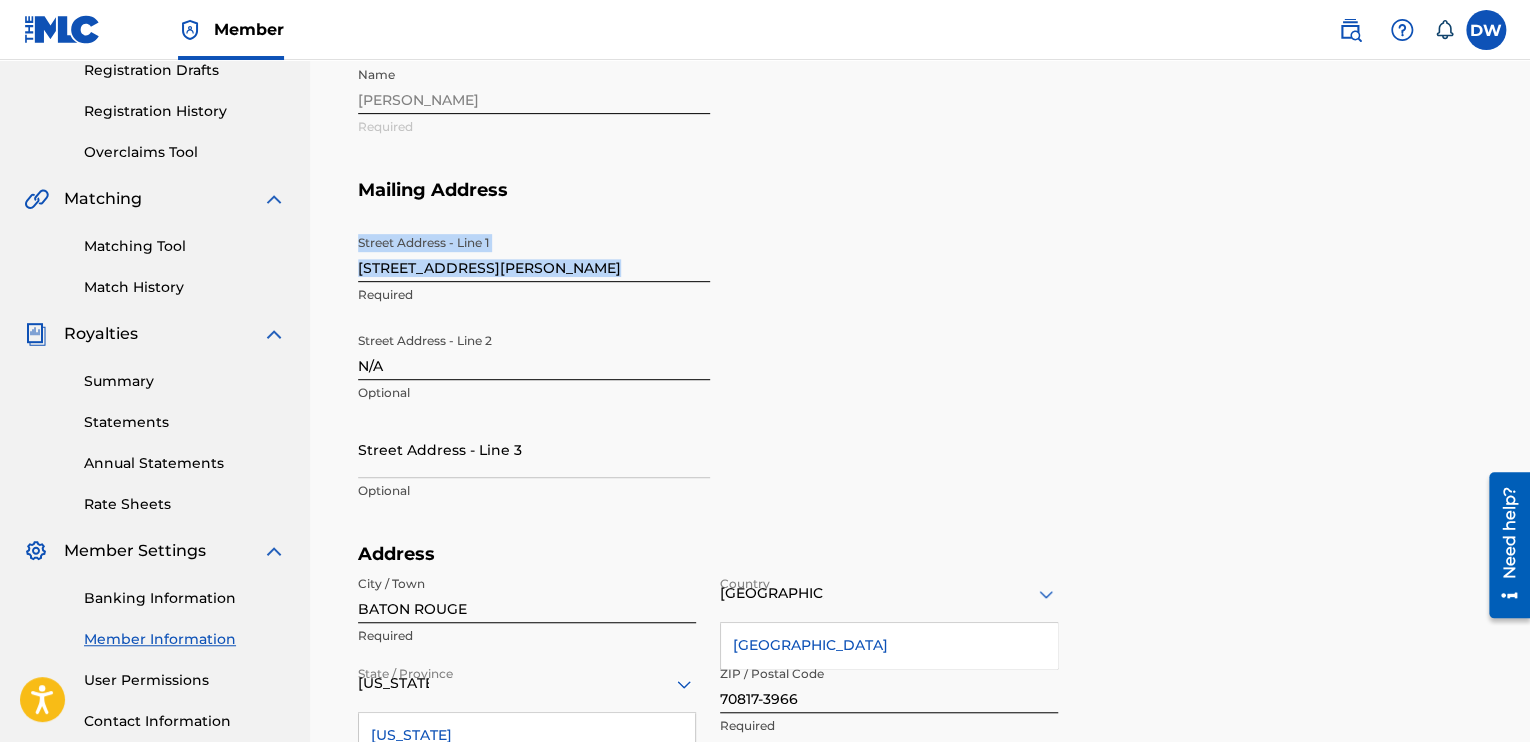 click on "Mailing Address Street Address - Line 1 13909 bellacosa ave Required Street Address - Line 2 N/A Optional Street Address - Line 3 Optional" at bounding box center (920, 361) 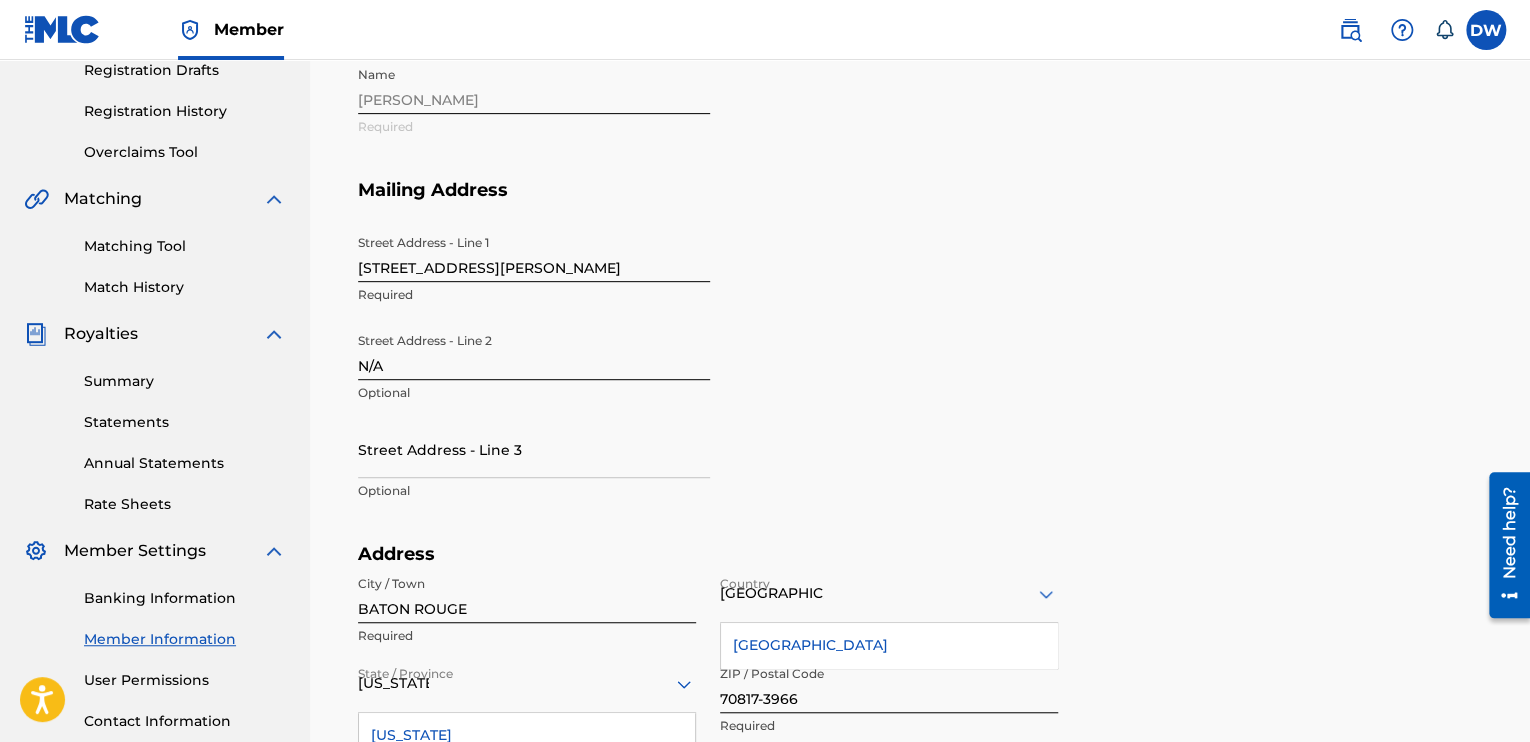 click on "Mailing Address Street Address - Line 1 13909 bellacosa ave Required Street Address - Line 2 N/A Optional Street Address - Line 3 Optional" at bounding box center [920, 361] 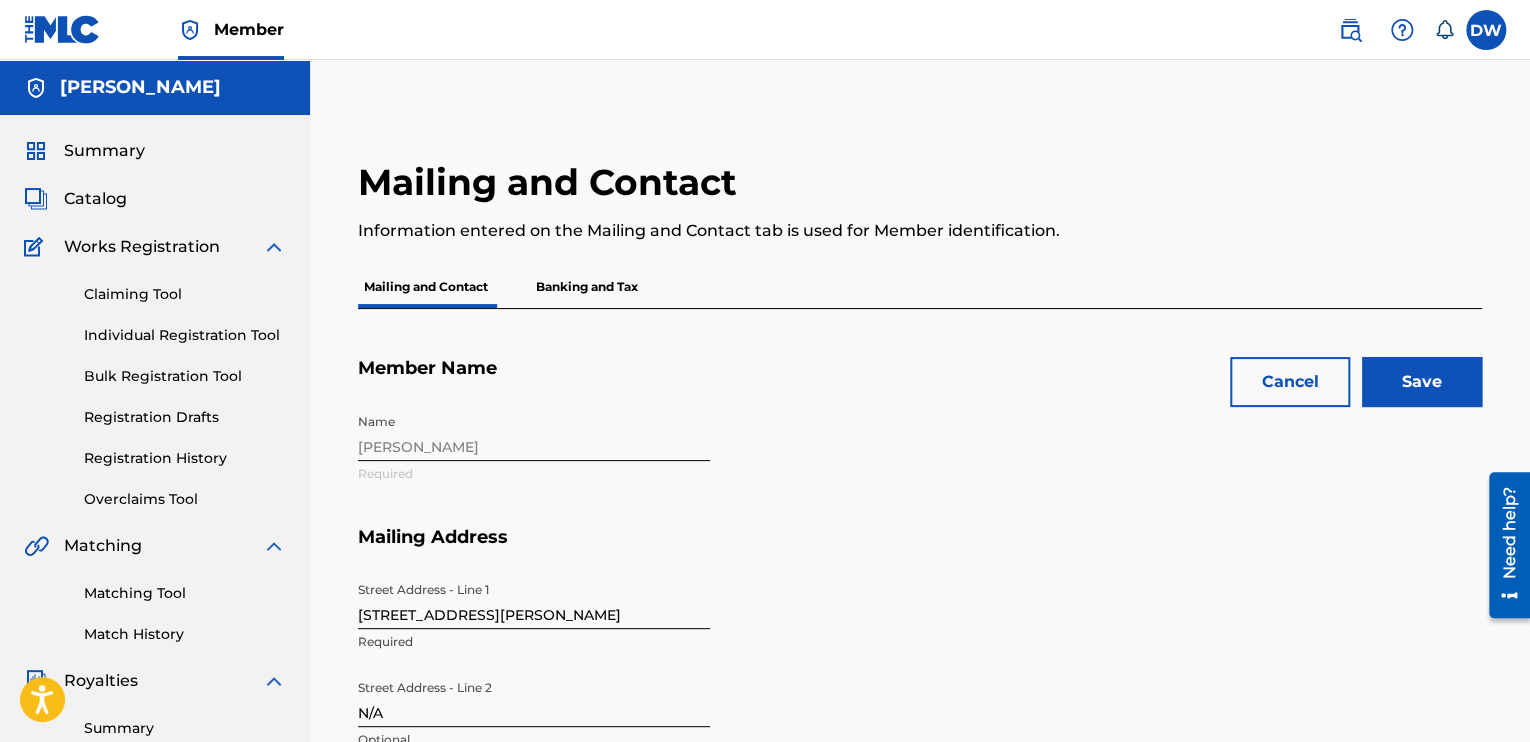 click on "Save" at bounding box center (1422, 382) 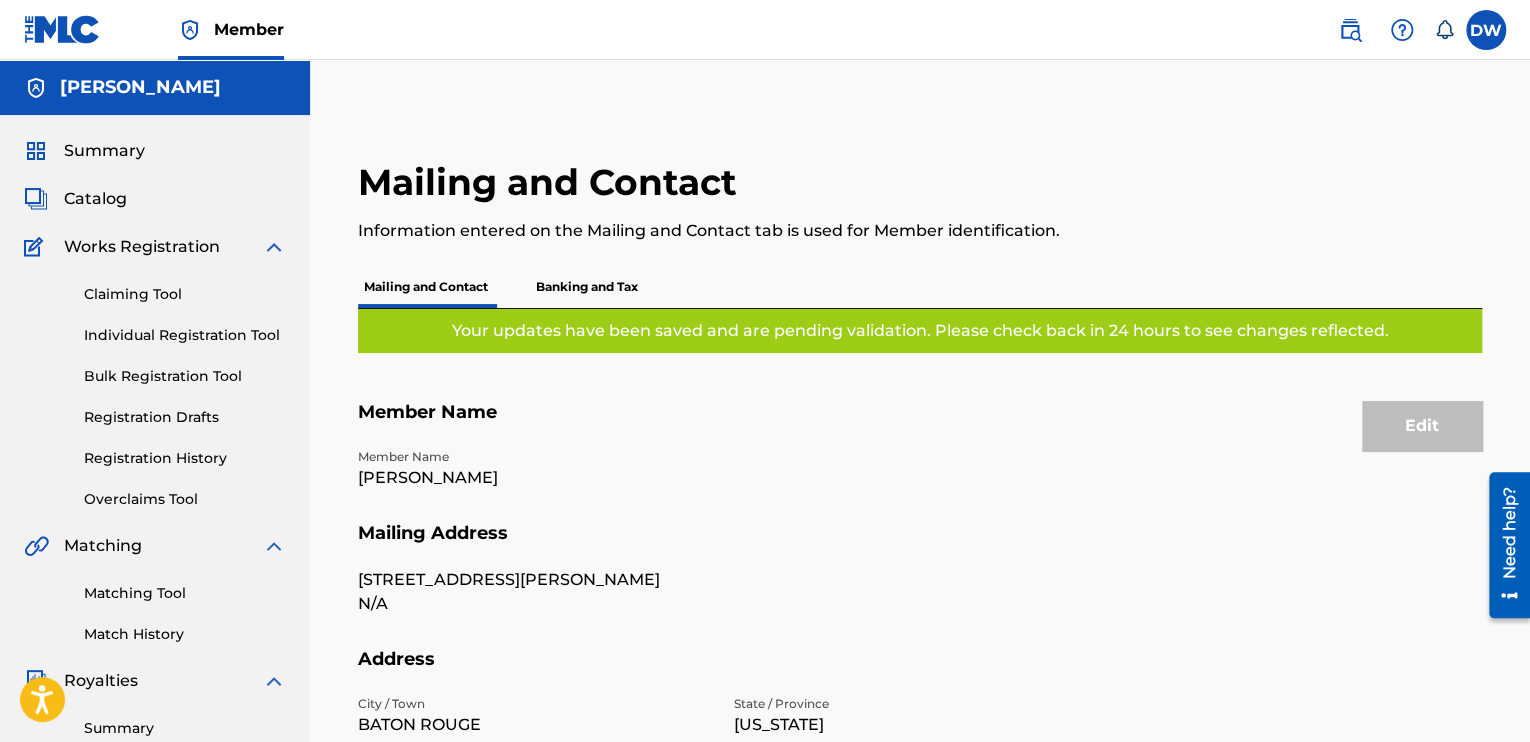 click on "Mailing and Contact  Information entered on the Mailing and Contact tab is used for Member identification.  Mailing and Contact Banking and Tax Your updates have been saved and are pending validation.
Please check back in 24 hours to see changes reflected. Edit Member Name  Member Name DELVIN WRIGHT Mailing Address 13909 bellacosa ave N/A Address City / Town BATON ROUGE State / Province Louisiana Country USA ZIP / Postal Code 70817-3966 Identifiers Publisher Account Number P639EK Publisher IPI Number ISNI Contact Information Phone Number +1-225-2418522 Email Address dellwright9@gmail.com" at bounding box center (920, 646) 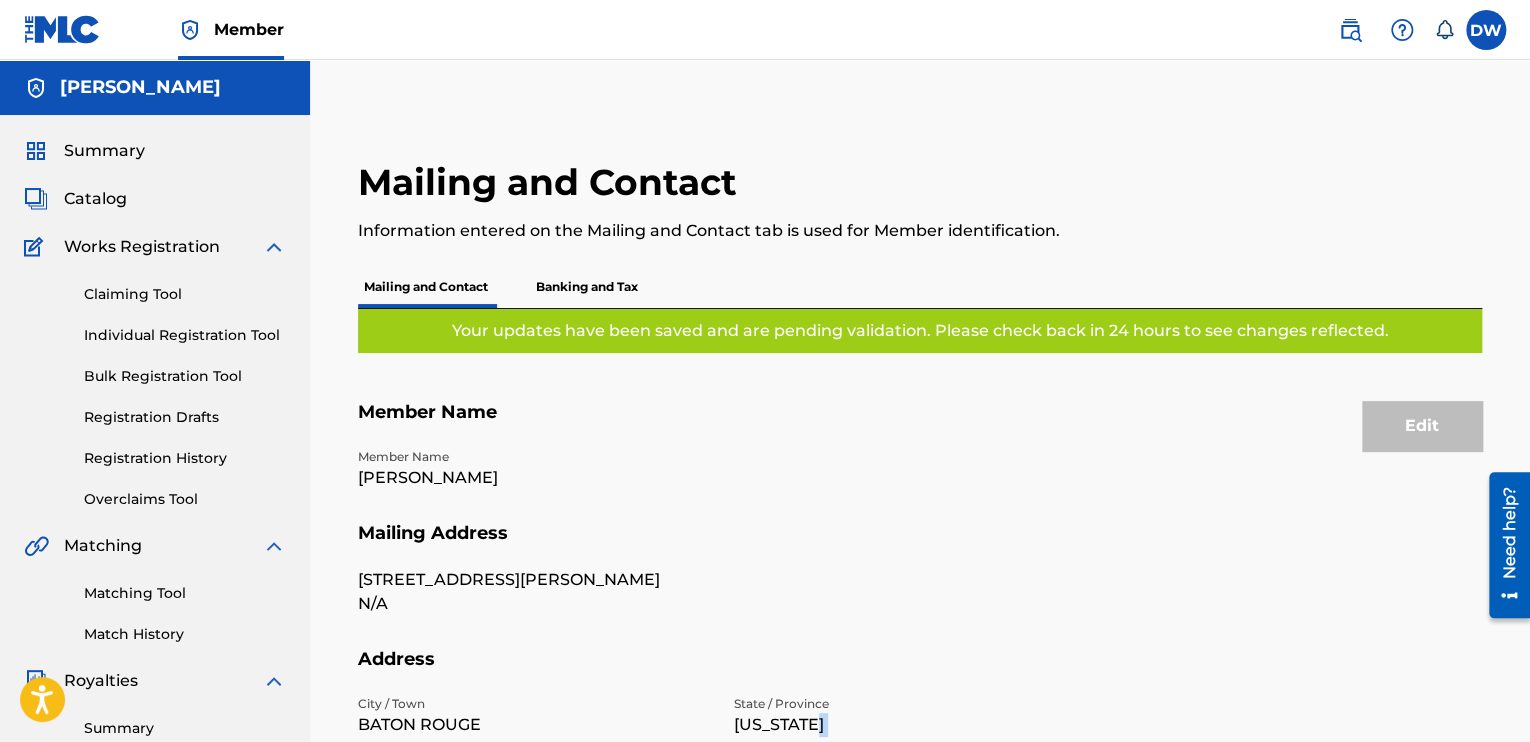 click on "Mailing and Contact  Information entered on the Mailing and Contact tab is used for Member identification.  Mailing and Contact Banking and Tax Your updates have been saved and are pending validation.
Please check back in 24 hours to see changes reflected. Edit Member Name  Member Name DELVIN WRIGHT Mailing Address 13909 bellacosa ave N/A Address City / Town BATON ROUGE State / Province Louisiana Country USA ZIP / Postal Code 70817-3966 Identifiers Publisher Account Number P639EK Publisher IPI Number ISNI Contact Information Phone Number +1-225-2418522 Email Address dellwright9@gmail.com" at bounding box center (920, 646) 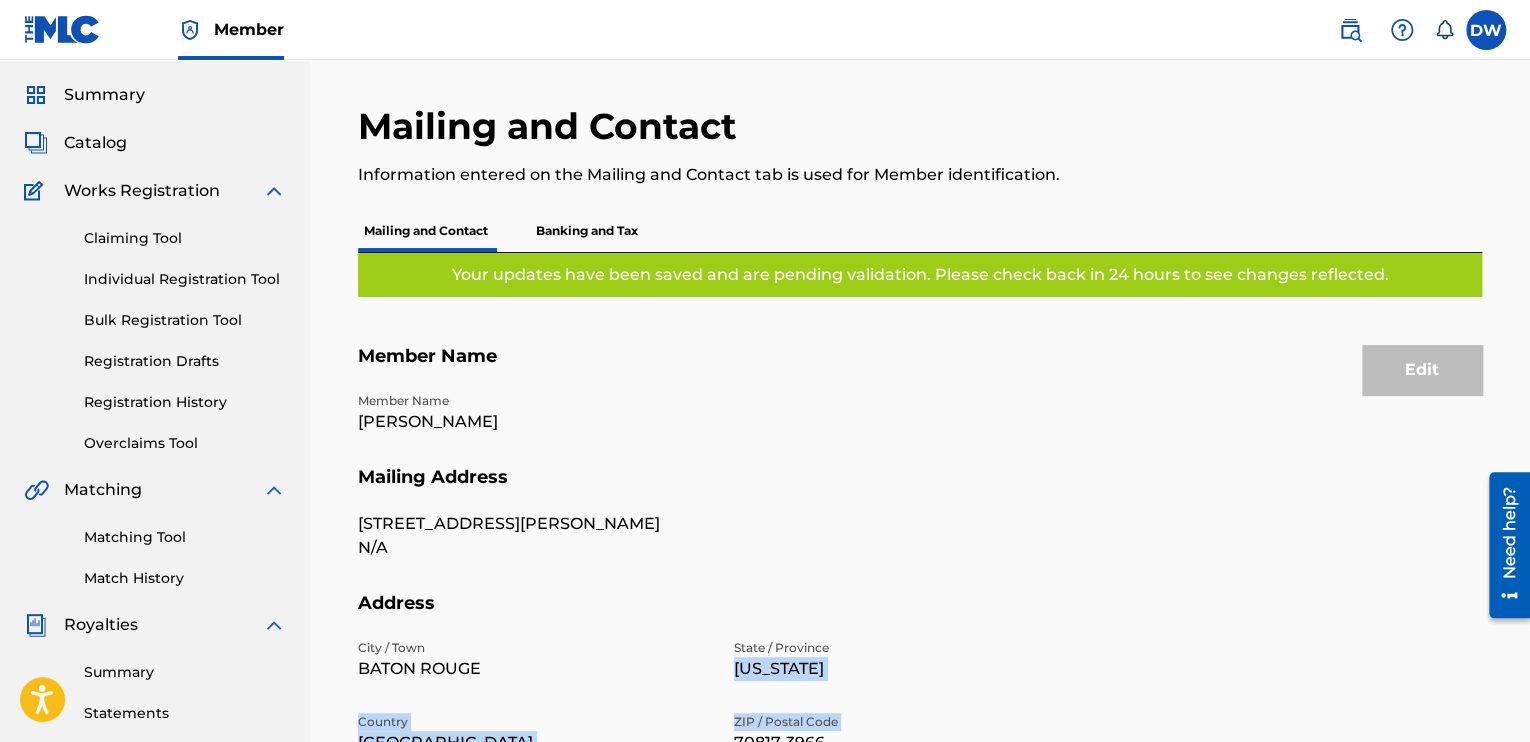 click on "Accessibility Screen-Reader Guide, Feedback, and Issue Reporting | New window Member DW DW Delvin   Wright dellwright9@gmail.com Notification Preferences Profile Log out DELVIN WRIGHT Summary Catalog Works Registration Claiming Tool Individual Registration Tool Bulk Registration Tool Registration Drafts Registration History Overclaims Tool Matching Matching Tool Match History Royalties Summary Statements Annual Statements Rate Sheets Member Settings Banking Information Member Information User Permissions Contact Information Member Benefits Mailing and Contact  Information entered on the Mailing and Contact tab is used for Member identification.  Mailing and Contact Banking and Tax Your updates have been saved and are pending validation.
Please check back in 24 hours to see changes reflected. Edit Member Name  Member Name DELVIN WRIGHT Mailing Address 13909 bellacosa ave N/A Address City / Town BATON ROUGE State / Province Louisiana Country USA ZIP / Postal Code 70817-3966 Identifiers Publisher Account Number" at bounding box center [765, 315] 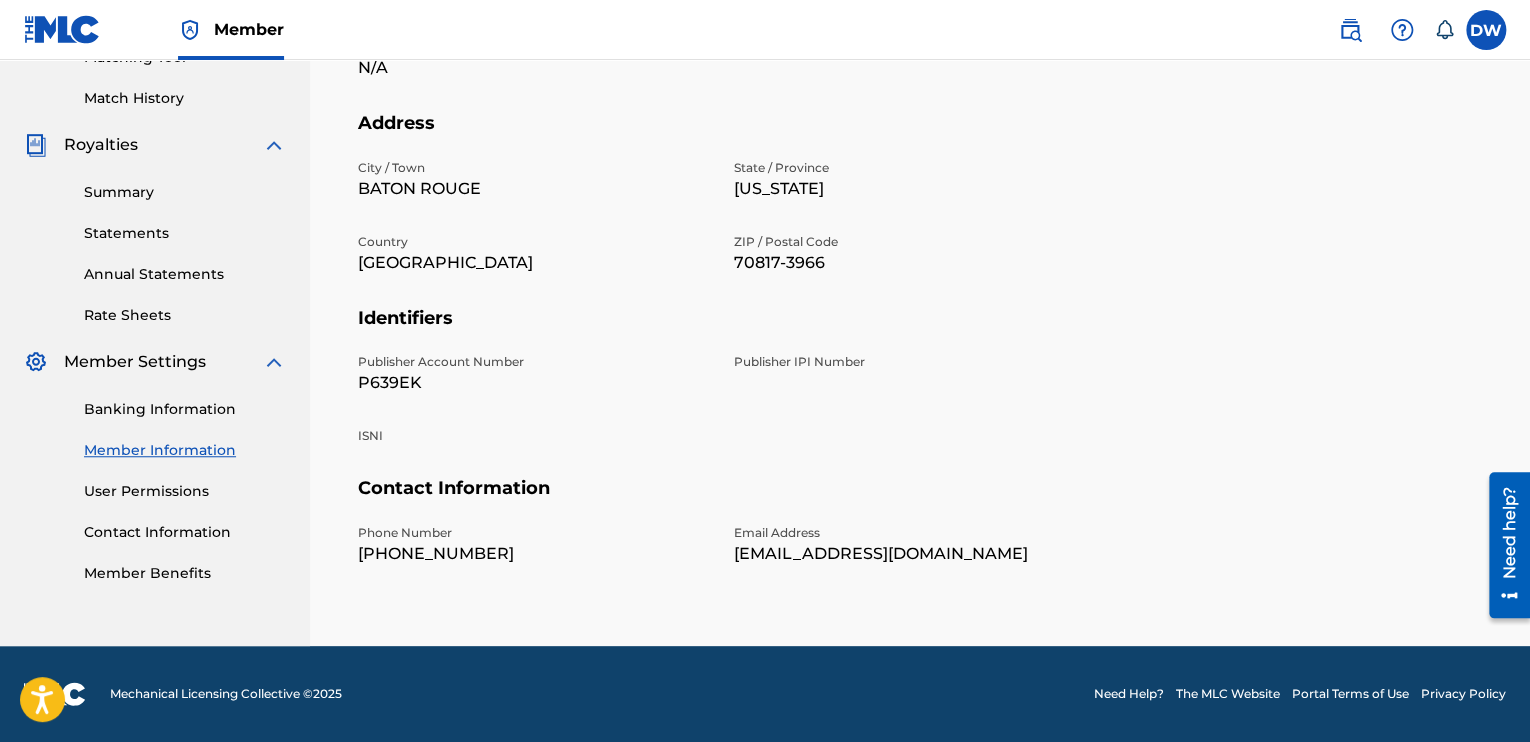 click on "Contact Information" at bounding box center [920, 500] 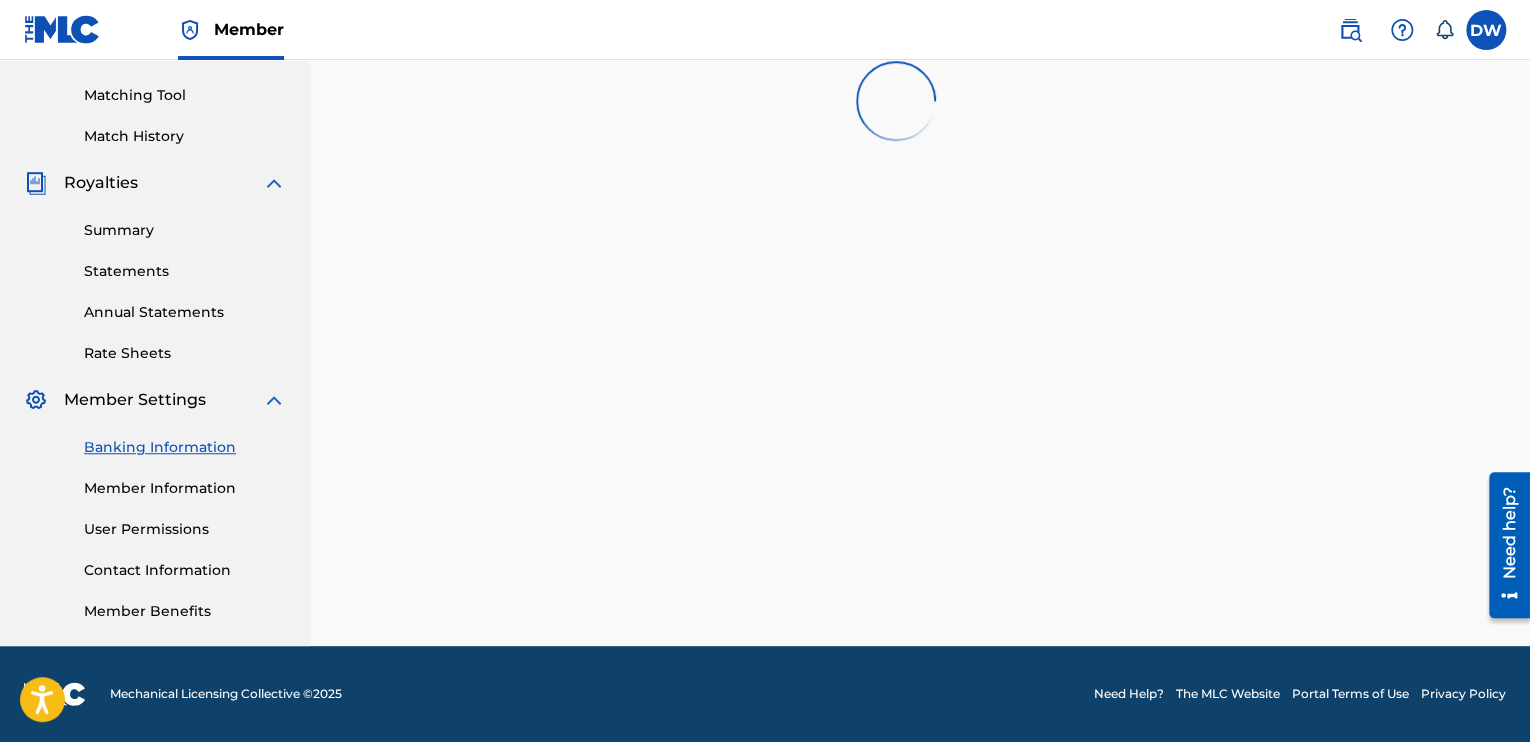 scroll, scrollTop: 0, scrollLeft: 0, axis: both 